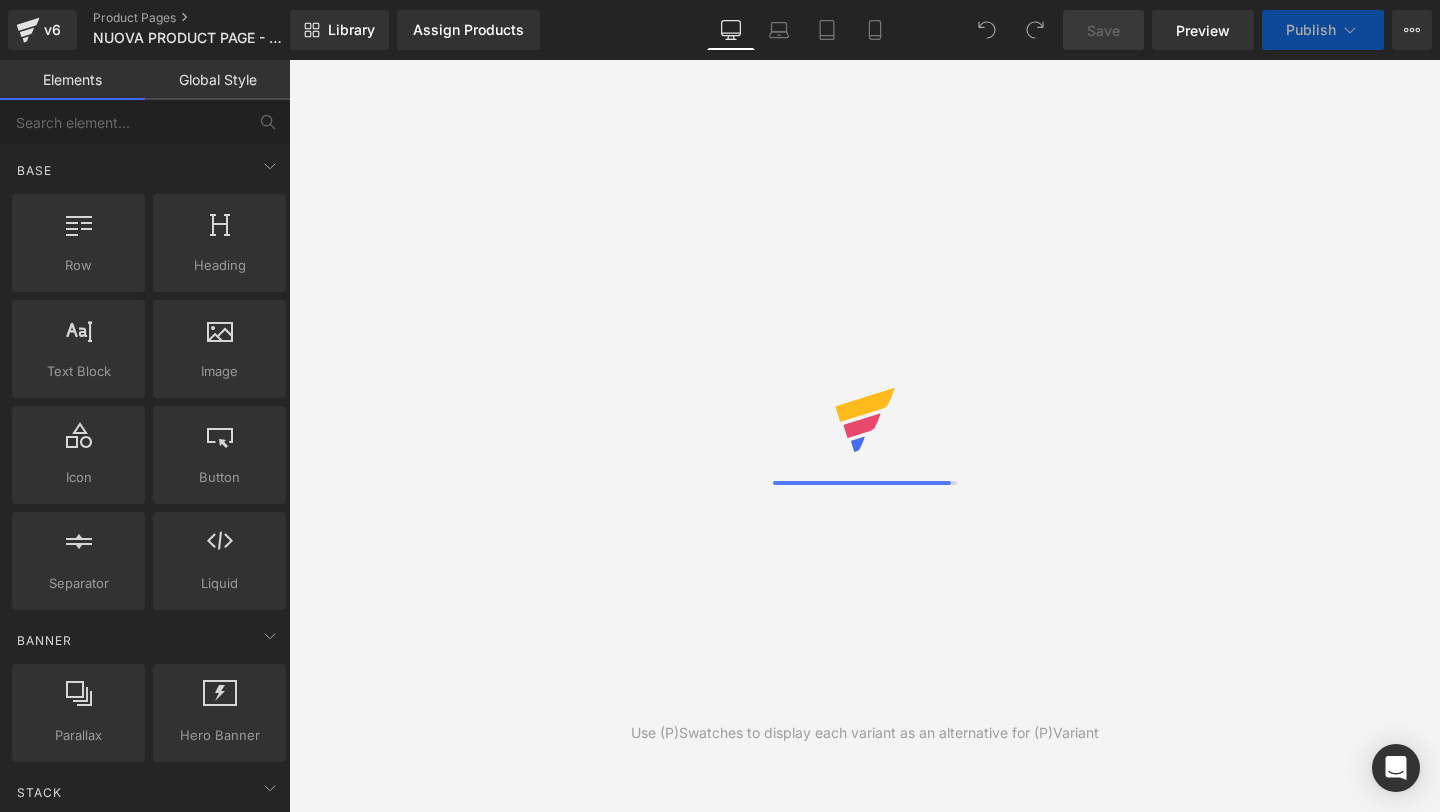 click on "Desktop" at bounding box center [731, 30] 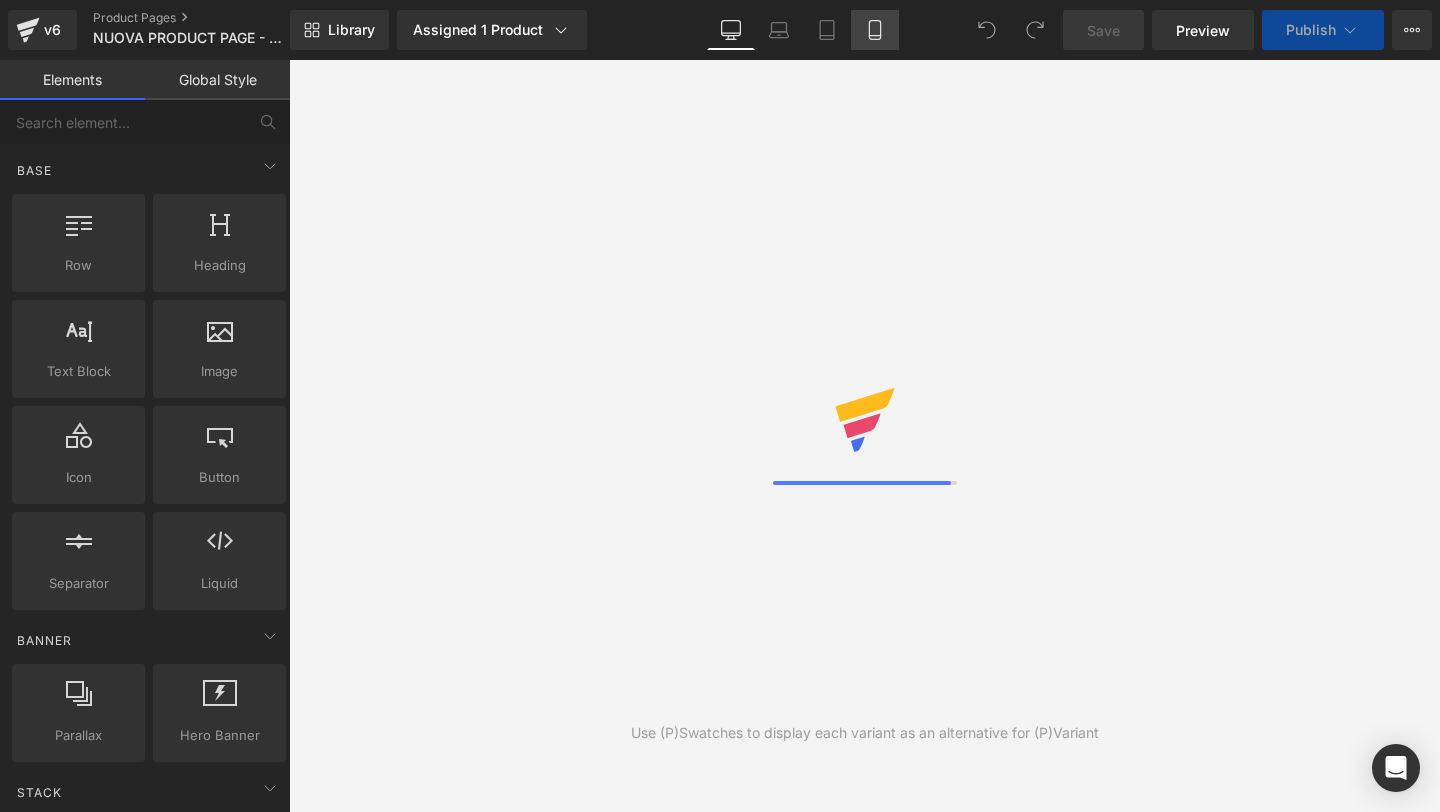 scroll, scrollTop: 0, scrollLeft: 0, axis: both 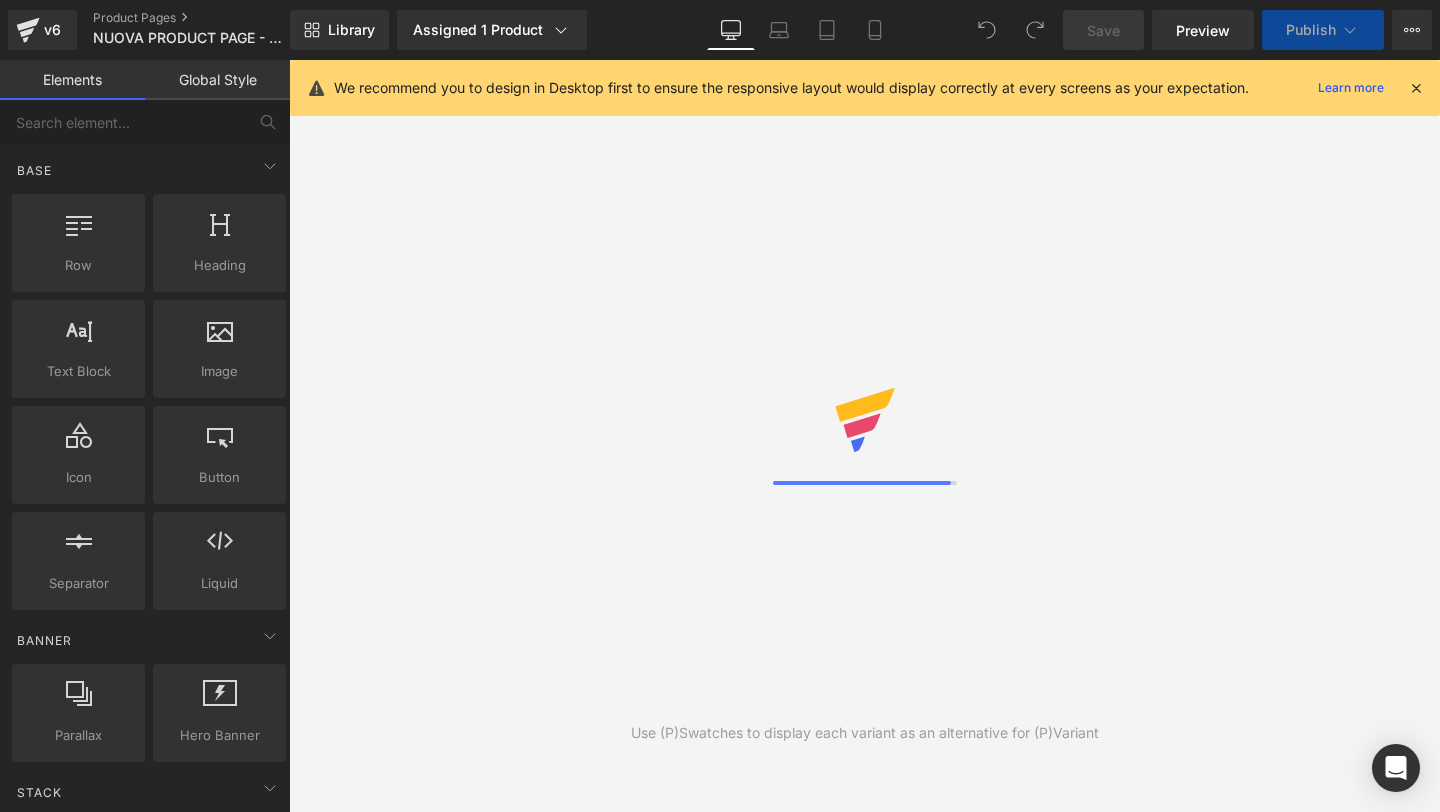 click at bounding box center [1416, 88] 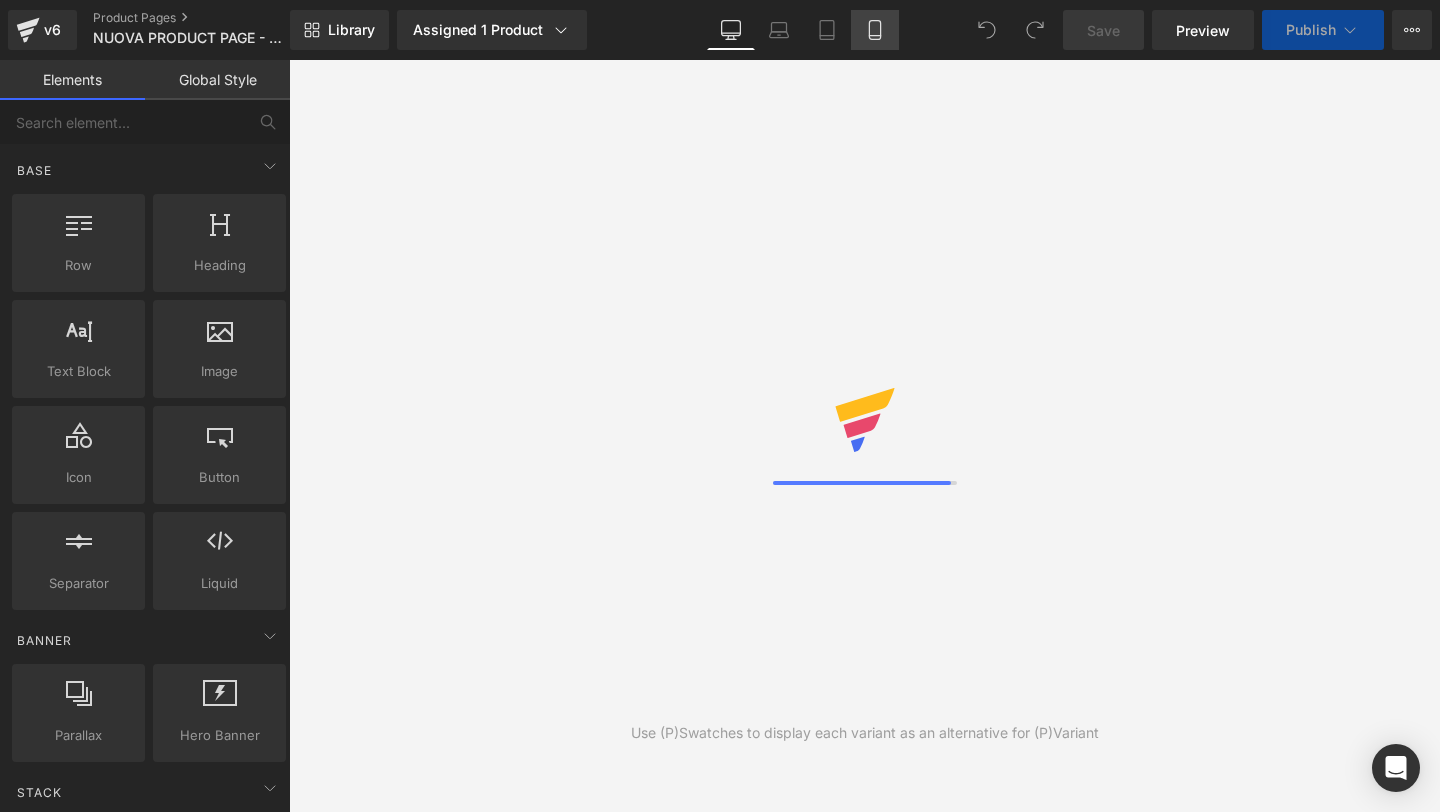 click on "Mobile" at bounding box center (875, 30) 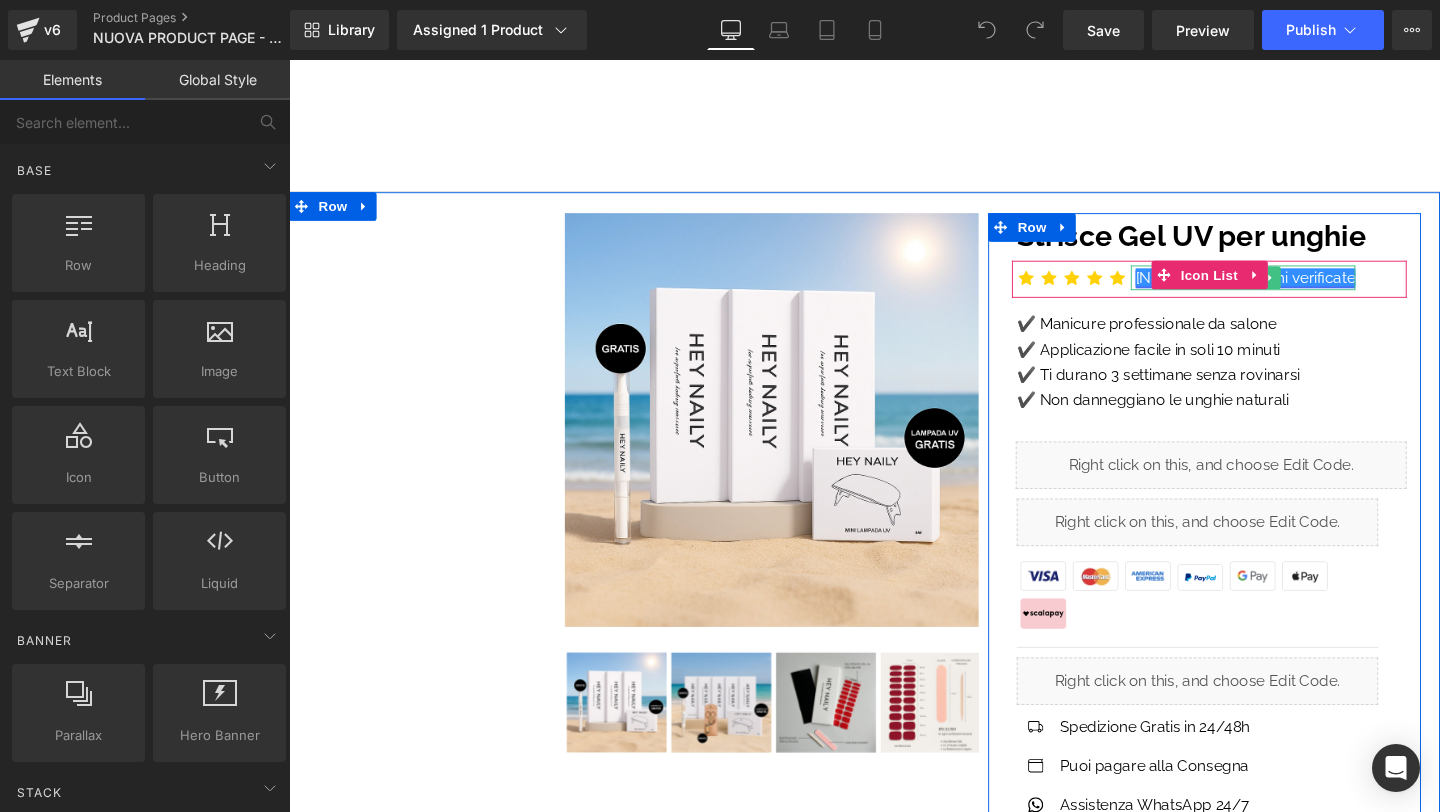 click on "[NUMBER] Recensioni verificate" at bounding box center (1294, 288) 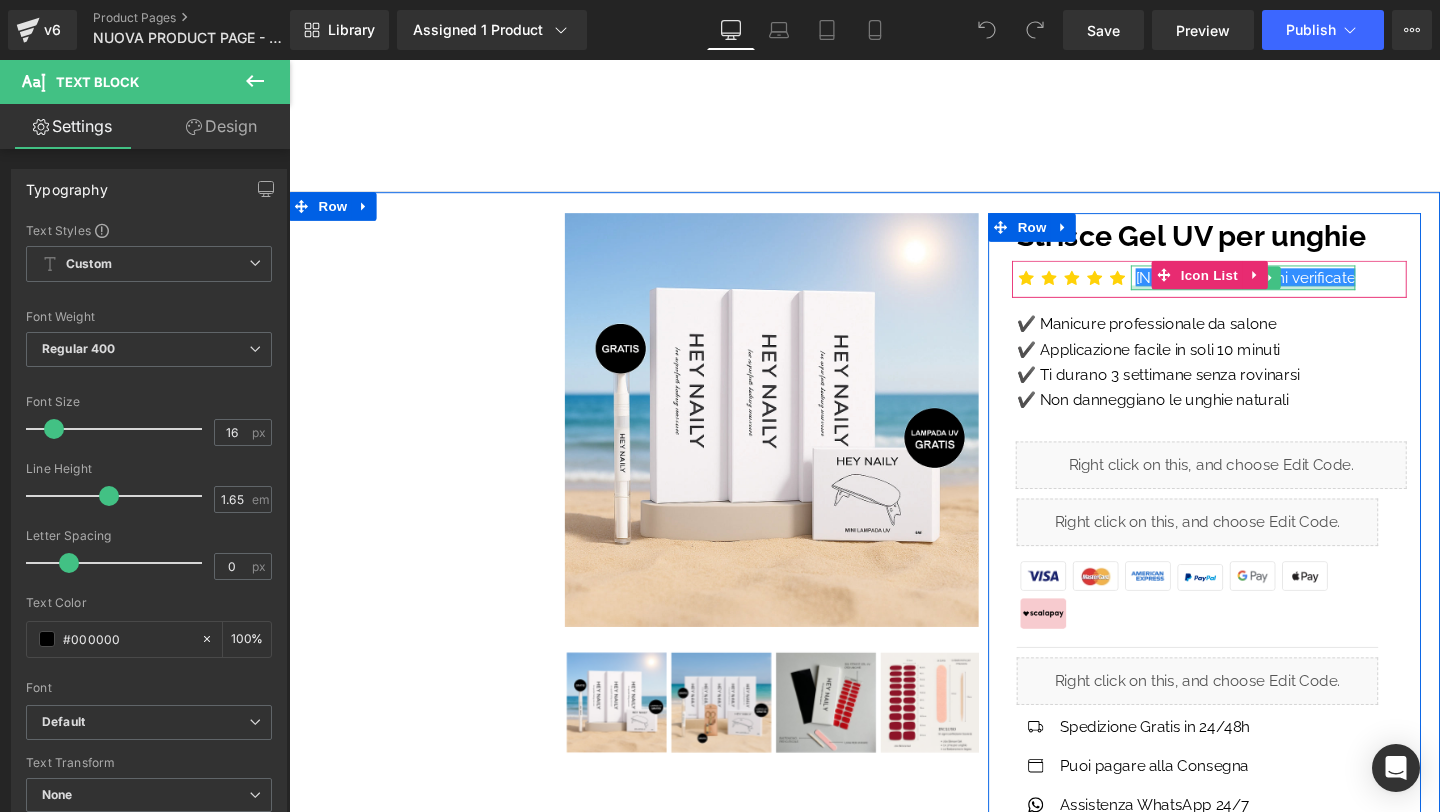 click at bounding box center (1292, 299) 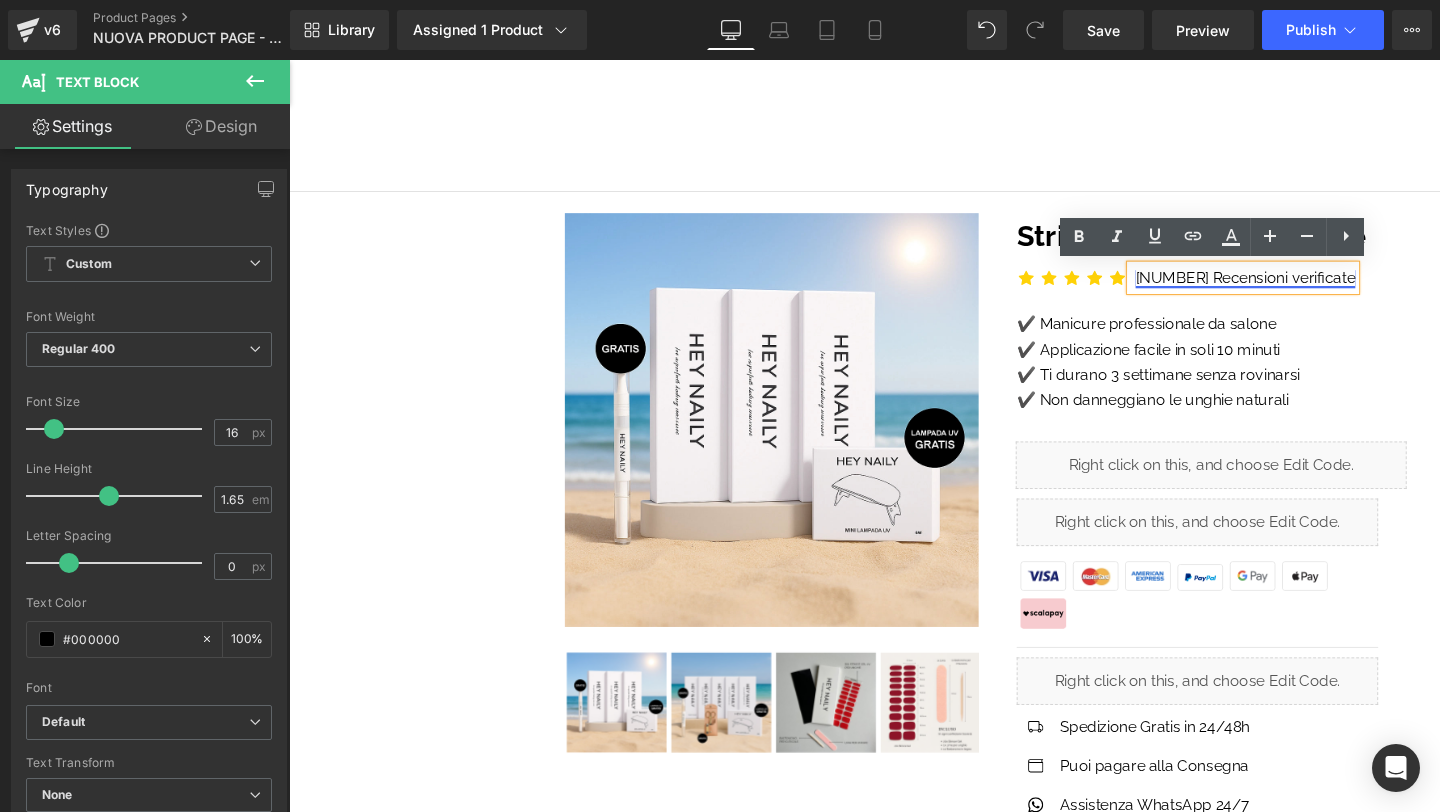 click on "[NUMBER] Recensioni verificate" at bounding box center (1294, 288) 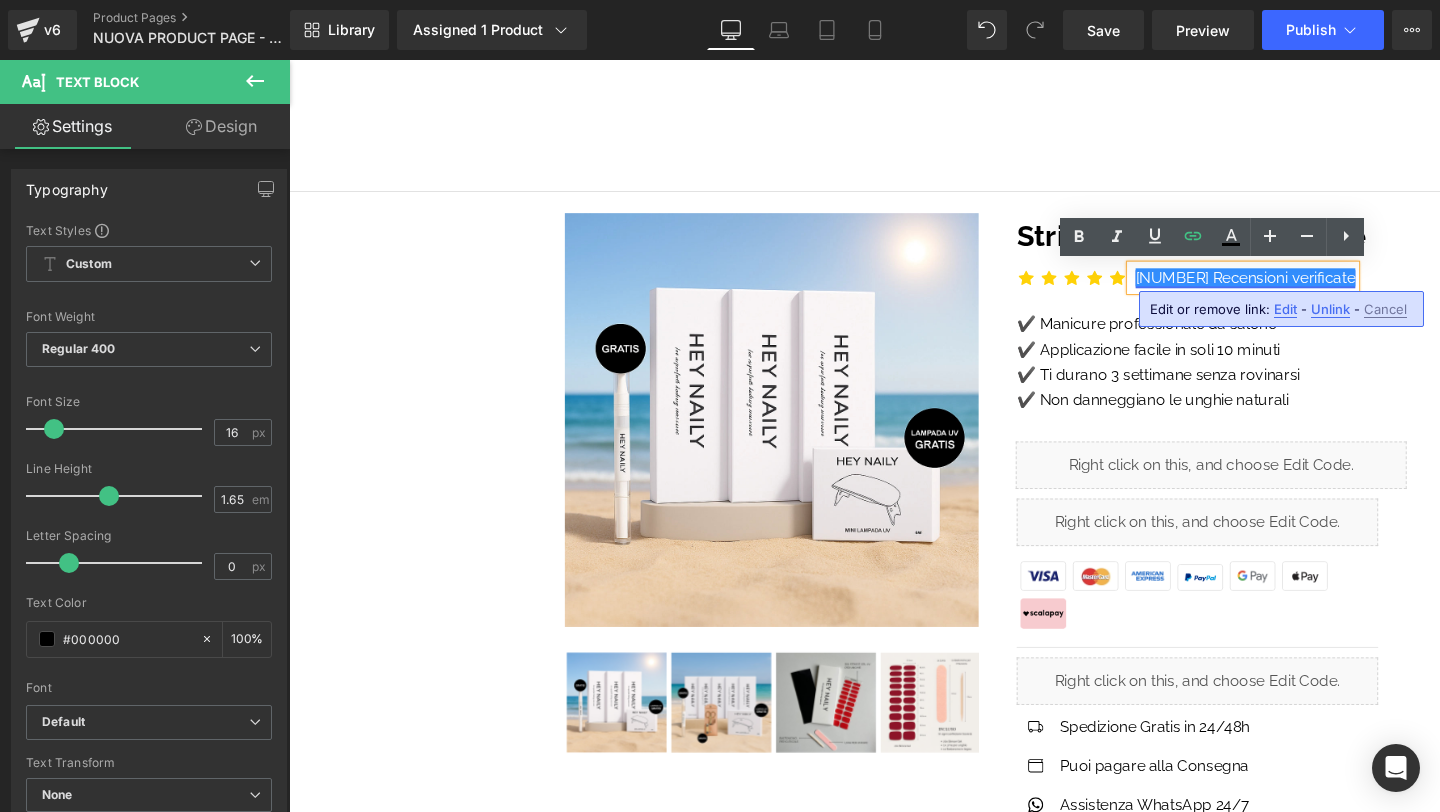 type 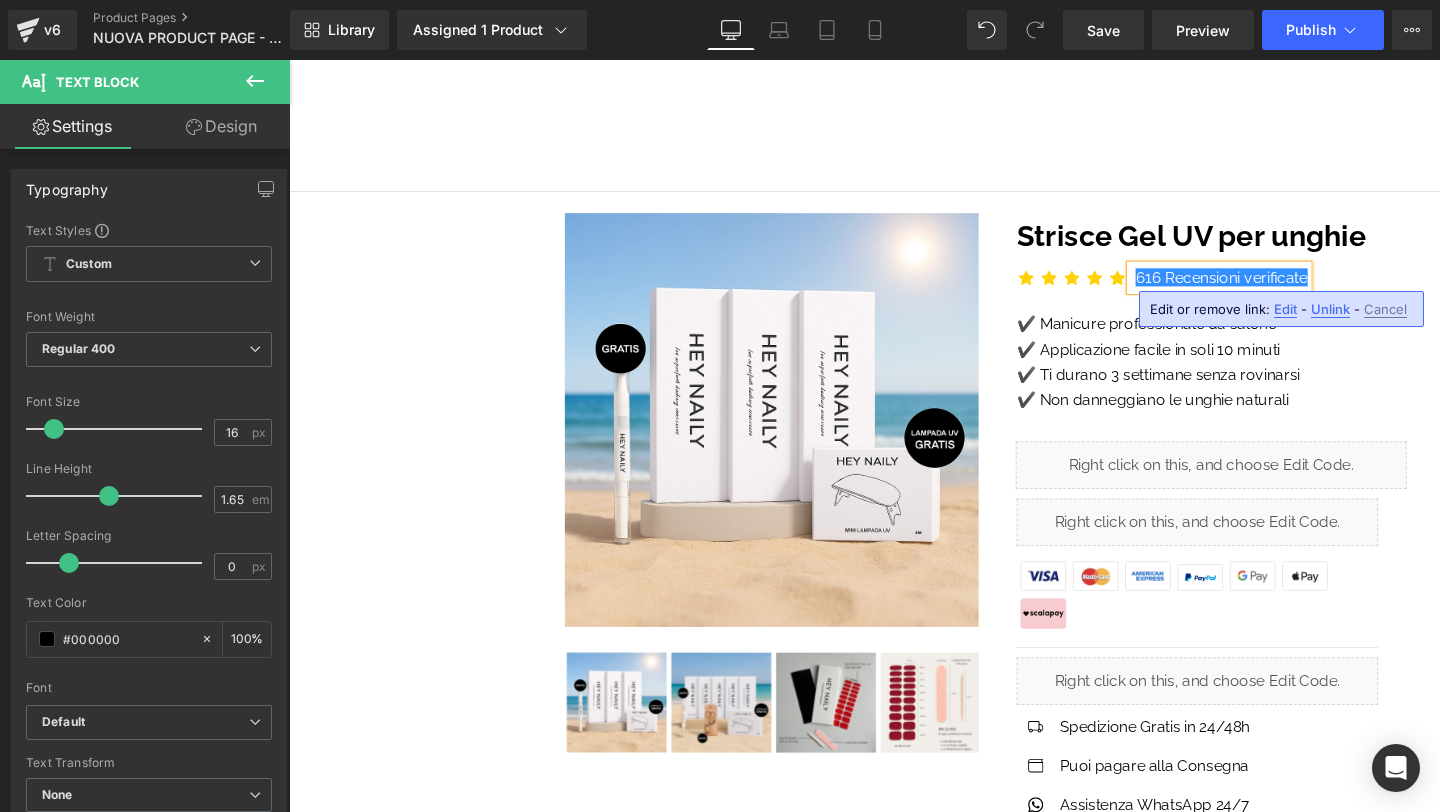 click on "Library Assigned 1 Product  Product Preview
Kit - Strisce Gel UV per unghie Manage assigned products Desktop Desktop Laptop Tablet Mobile Save Preview Publish Scheduled View Live Page View with current Template Save Template to Library Schedule Publish  Optimize  Publish Settings Shortcuts  Your page can’t be published   You've reached the maximum number of published pages on your plan  (11/999999).  You need to upgrade your plan or unpublish all your pages to get 1 publish slot.   Unpublish pages   Upgrade plan" at bounding box center (865, 30) 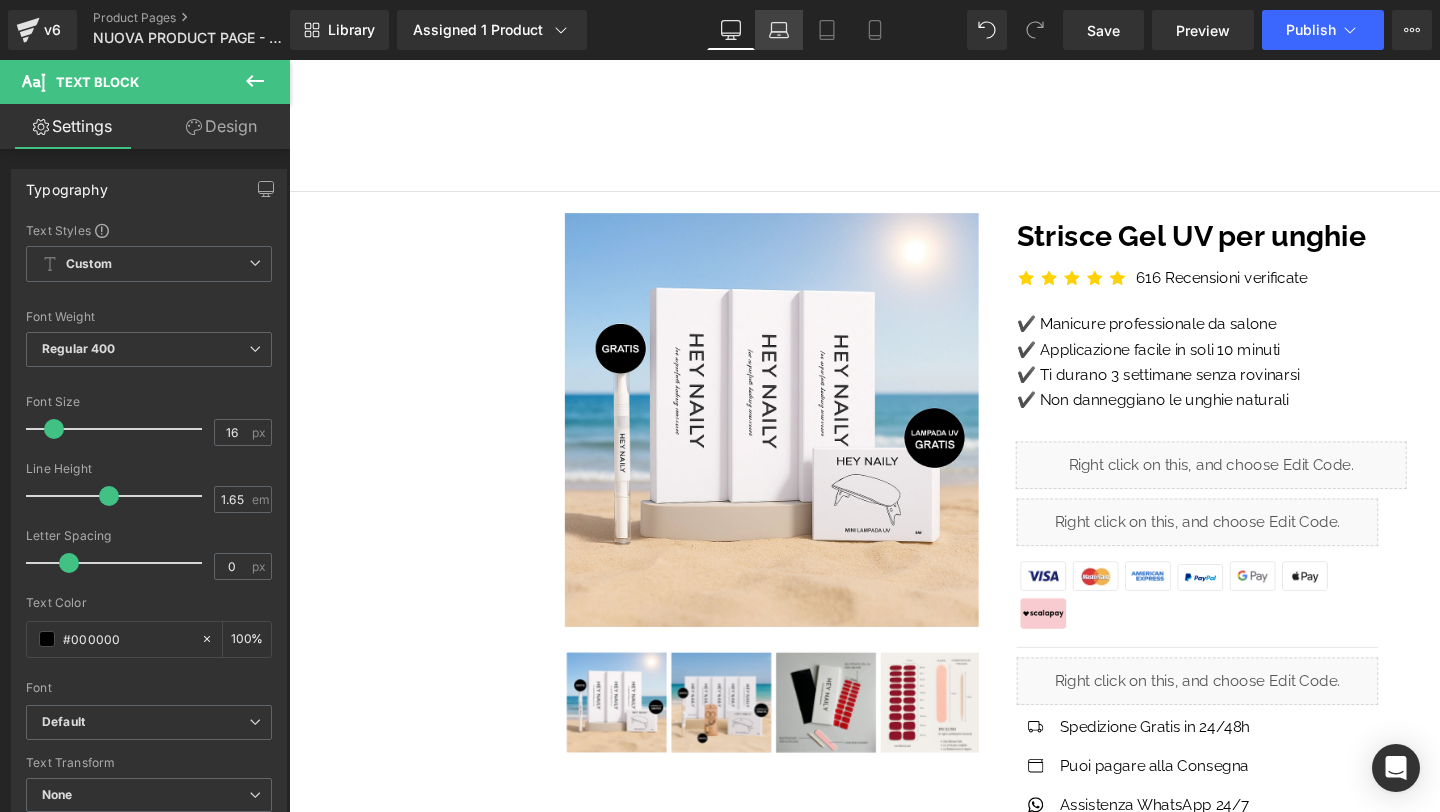 click 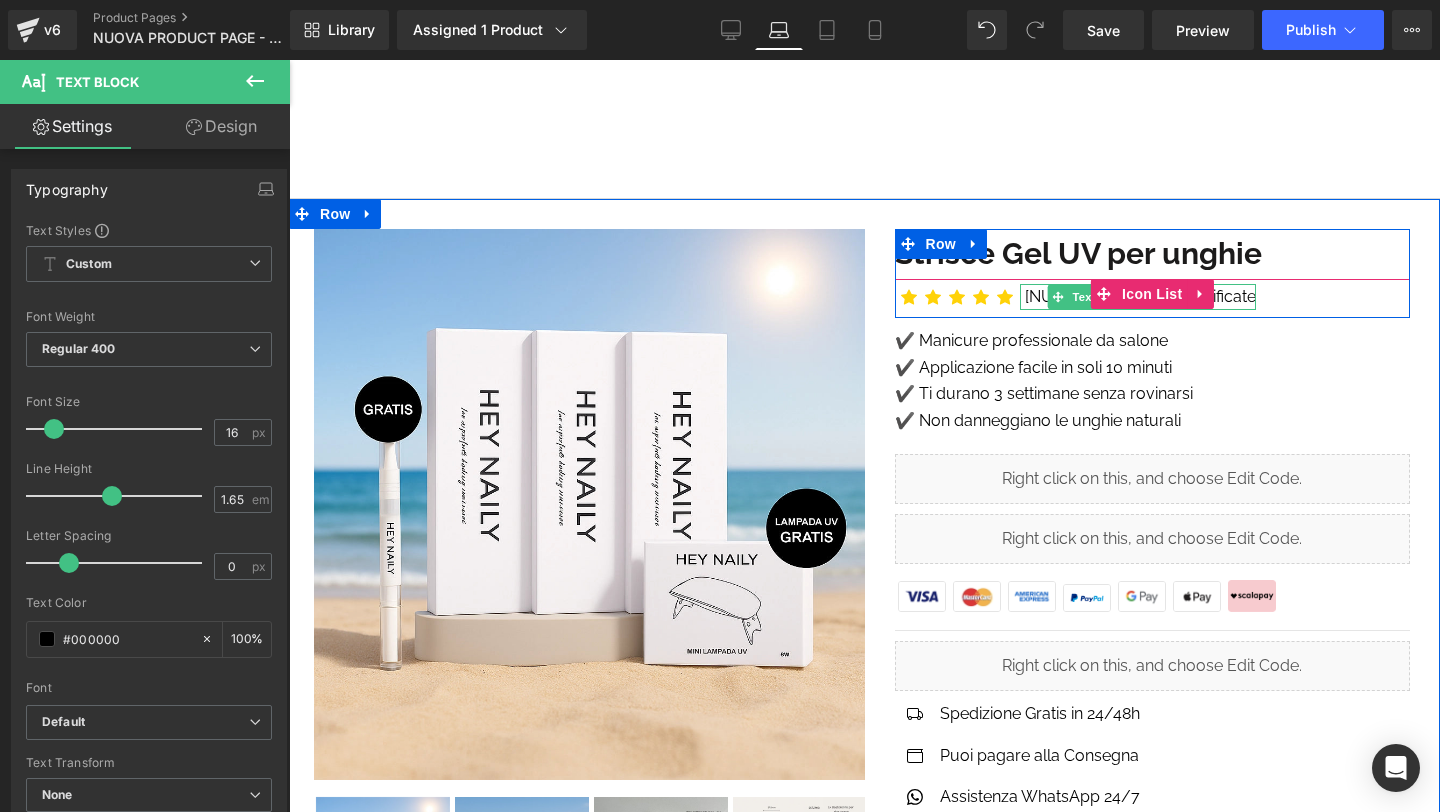 click on "[NUMBER] R ecensioni verificate" at bounding box center [1140, 297] 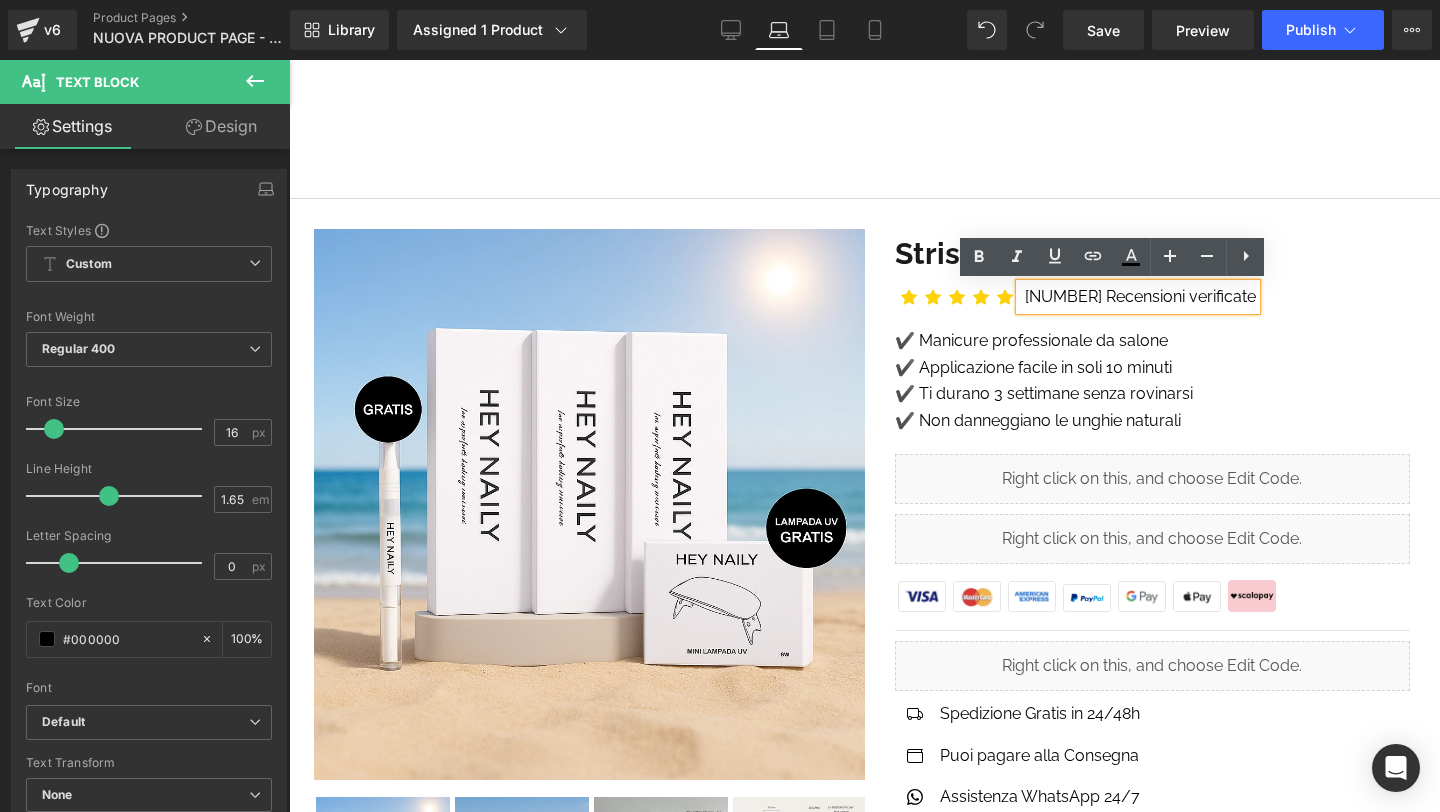 click on "[NUMBER] R ecensioni verificate" at bounding box center (1140, 297) 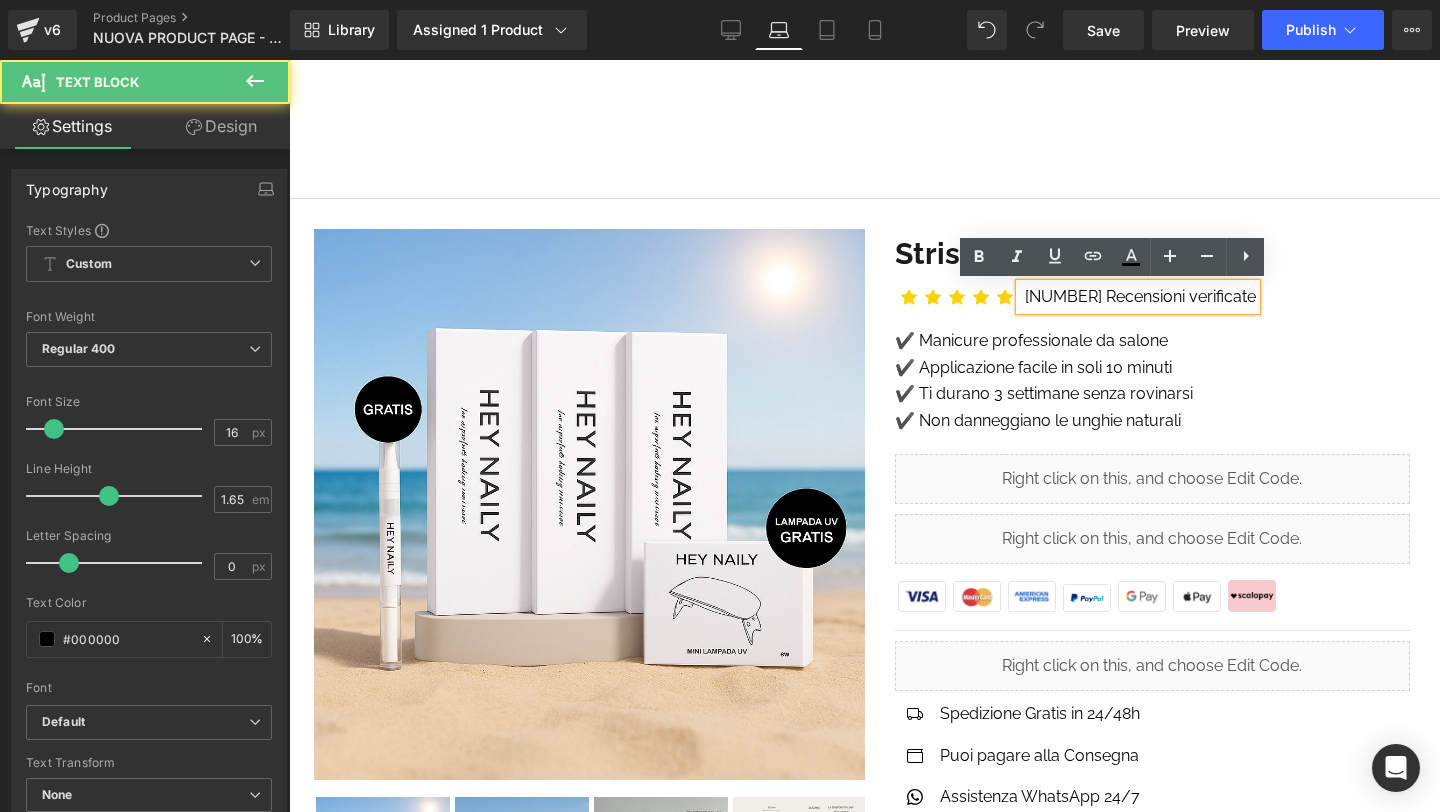type 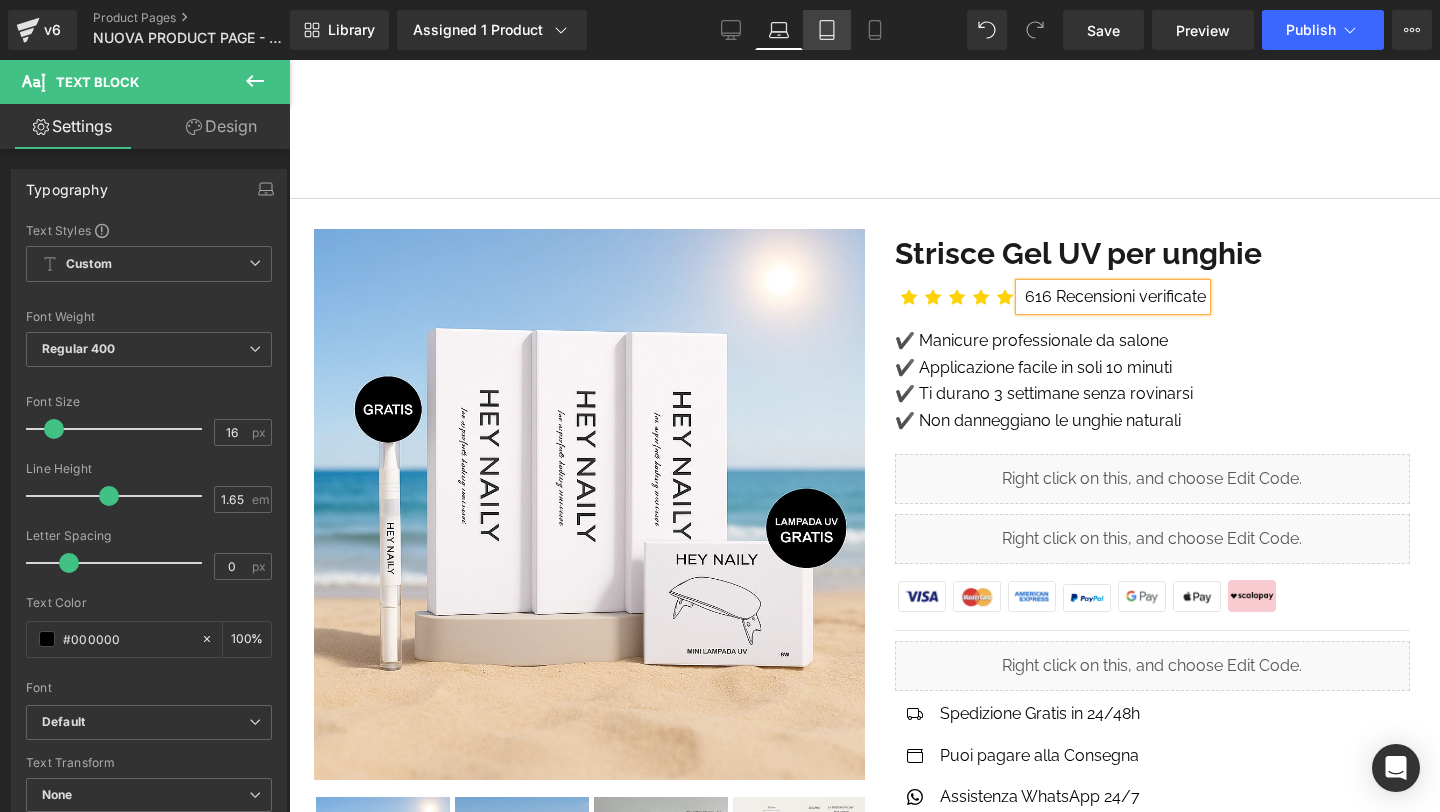 click 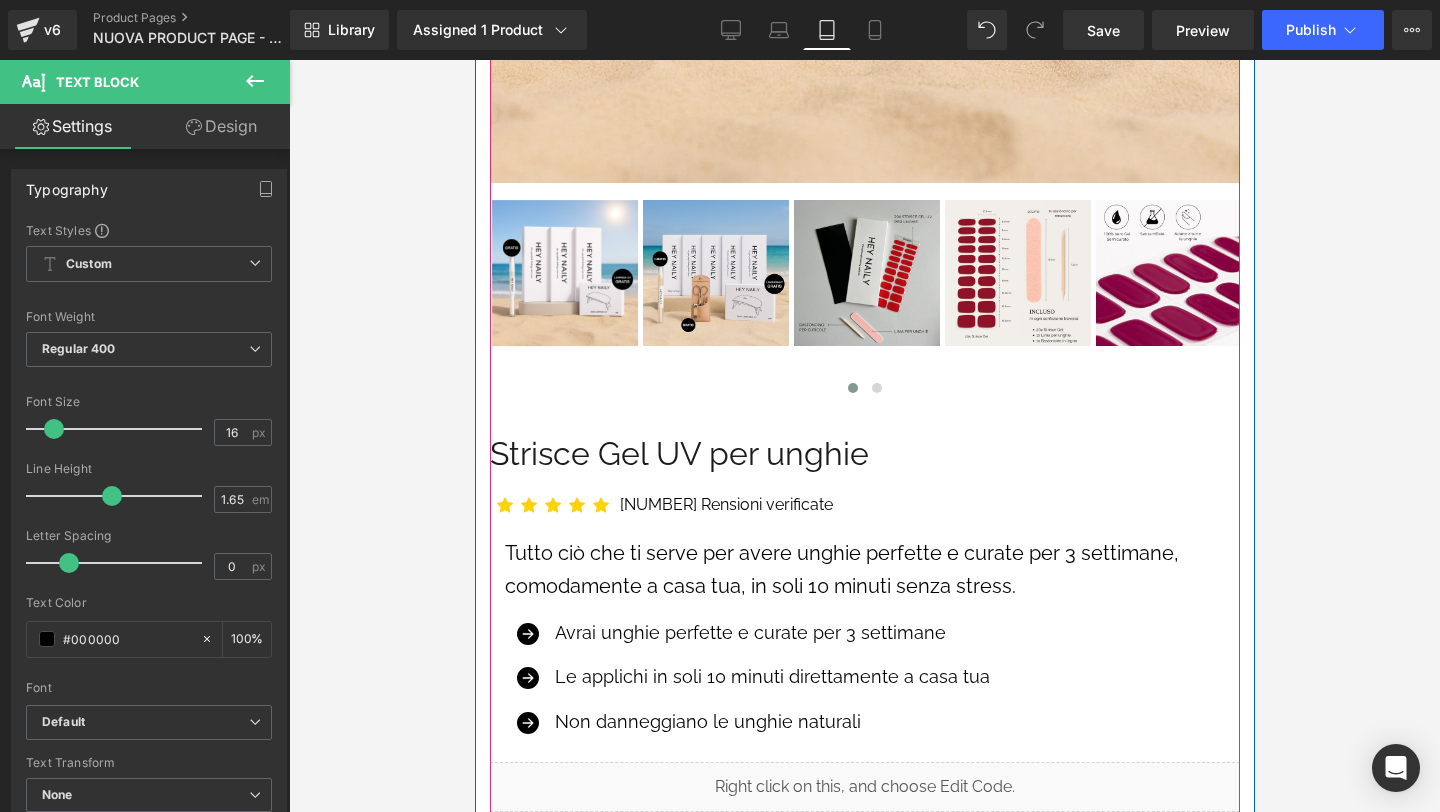 scroll, scrollTop: 826, scrollLeft: 0, axis: vertical 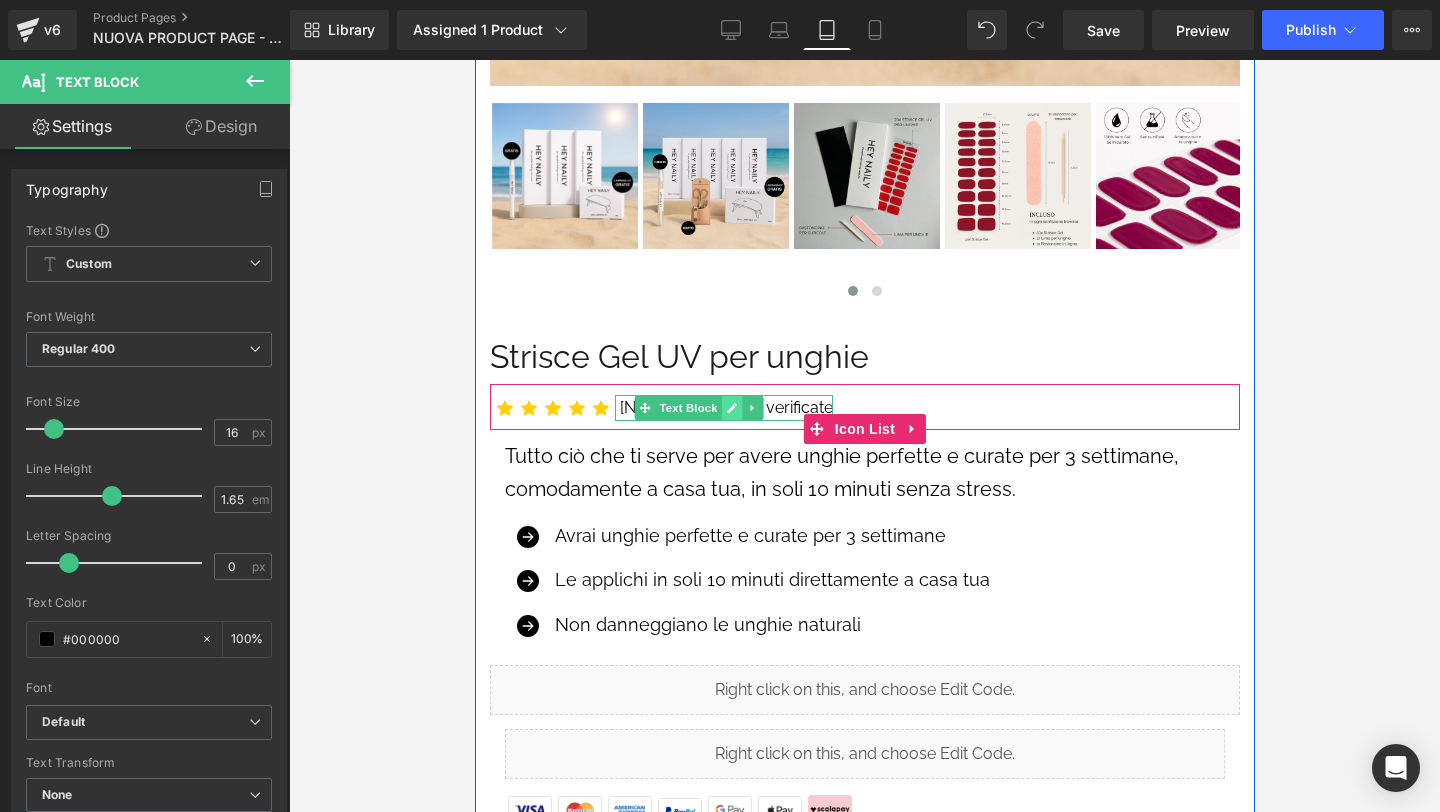 click at bounding box center [730, 408] 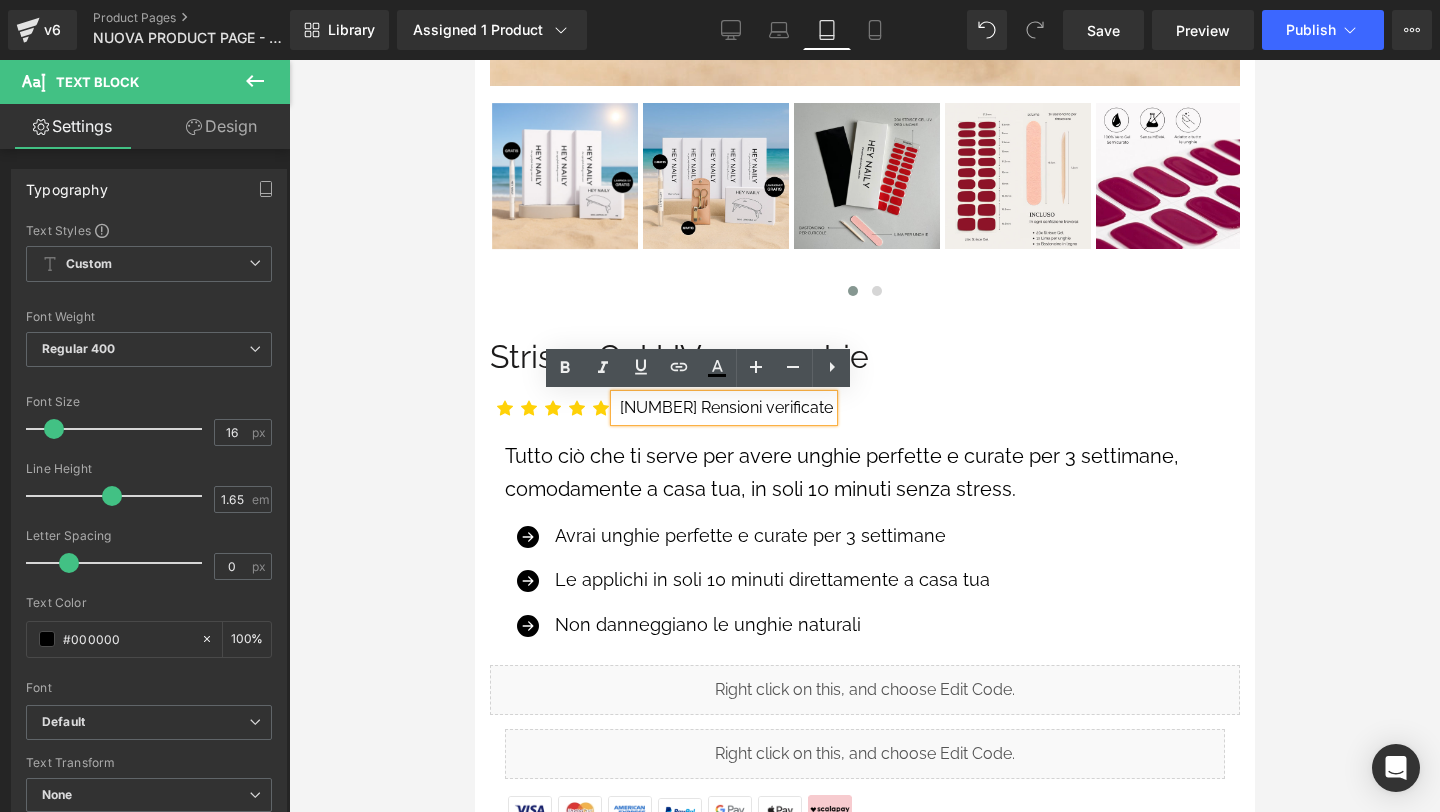 click on "[NUMBER] R ensioni verificate" at bounding box center (725, 408) 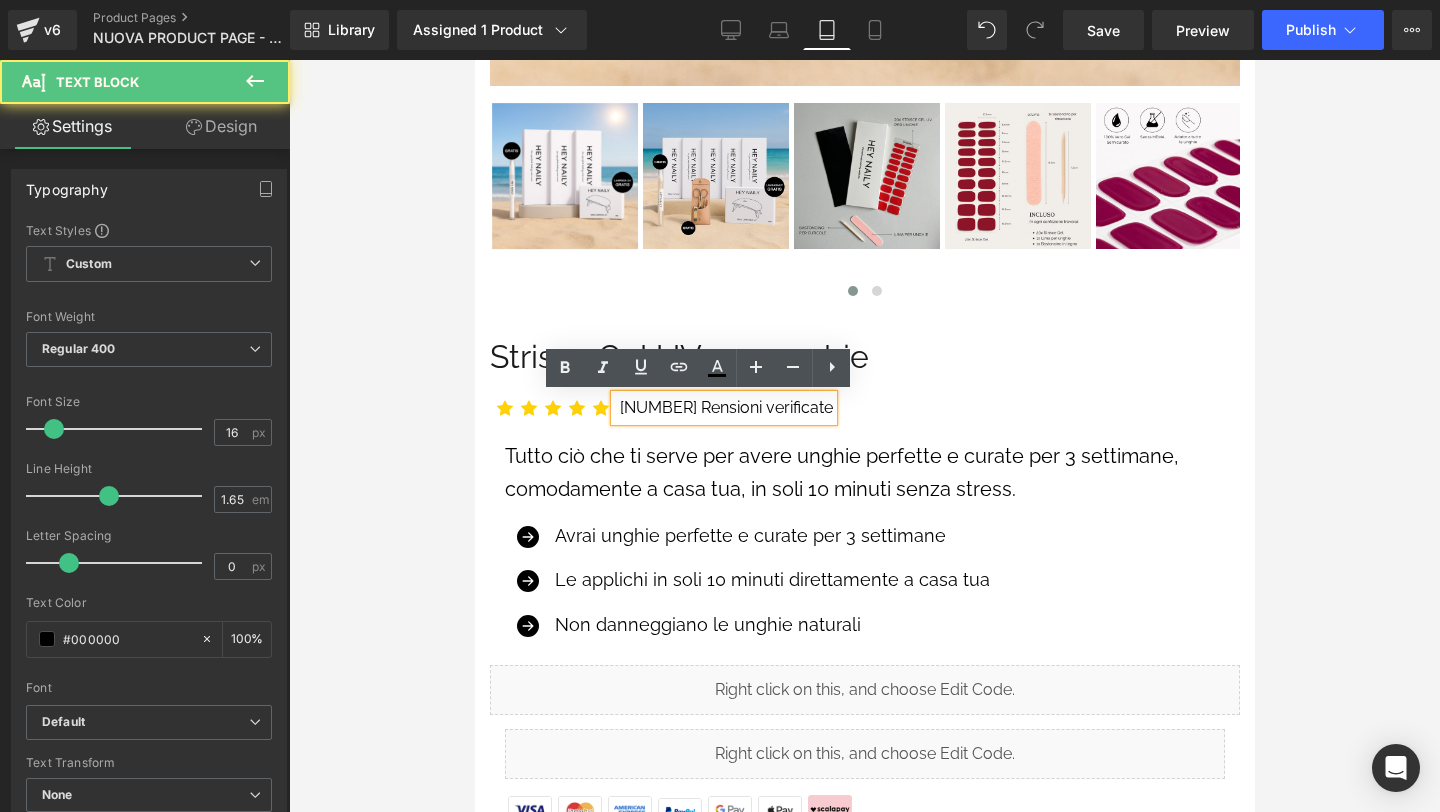 type 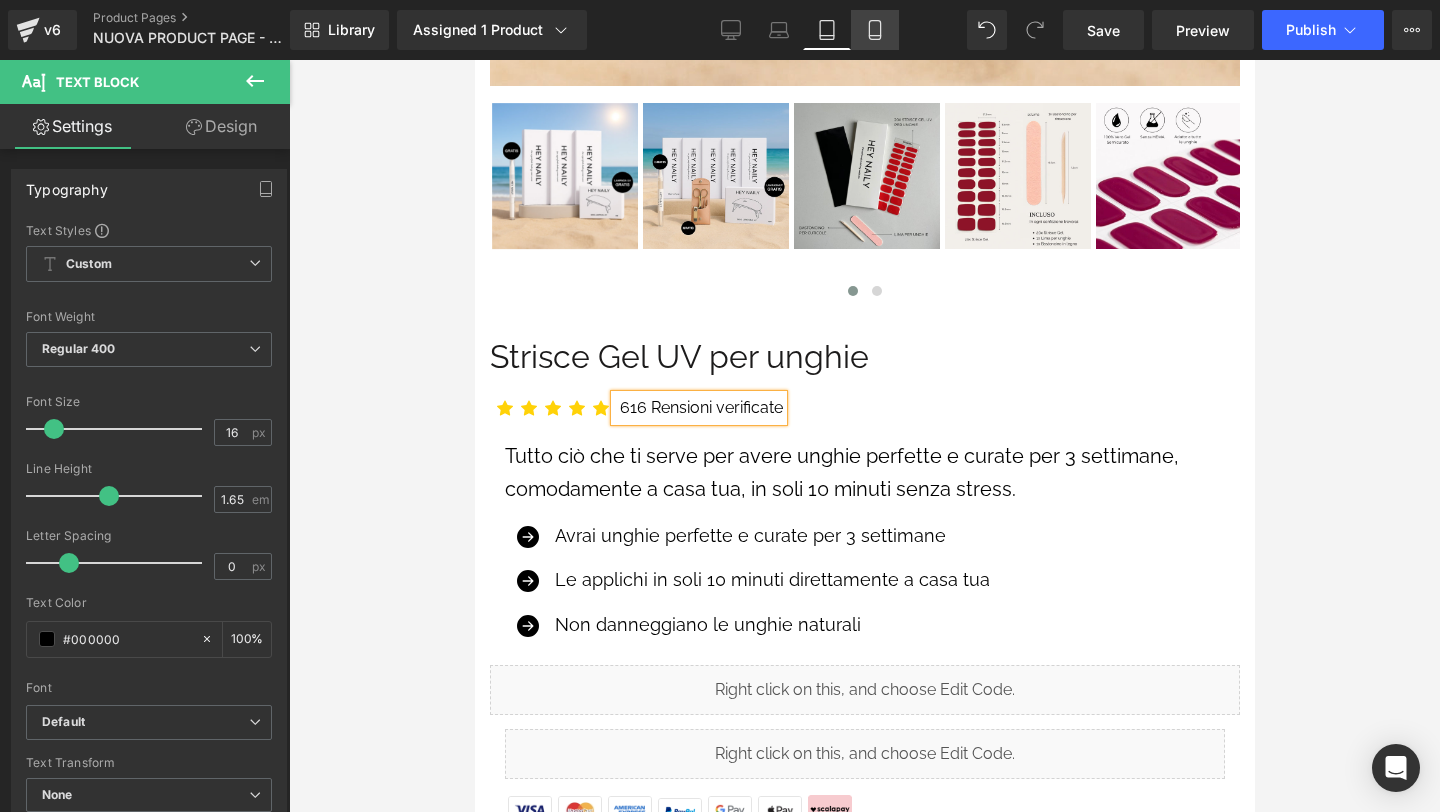 click 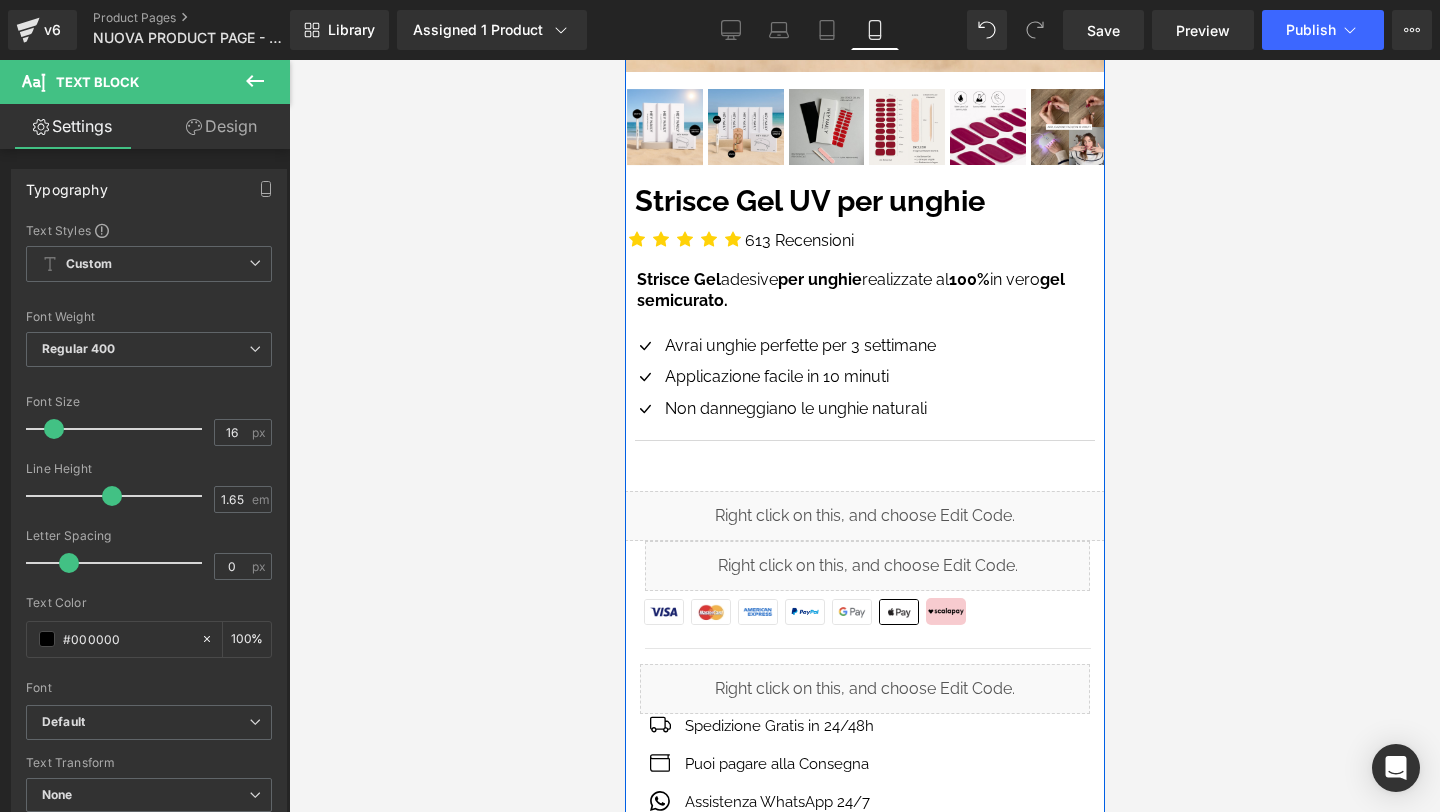 scroll, scrollTop: 513, scrollLeft: 0, axis: vertical 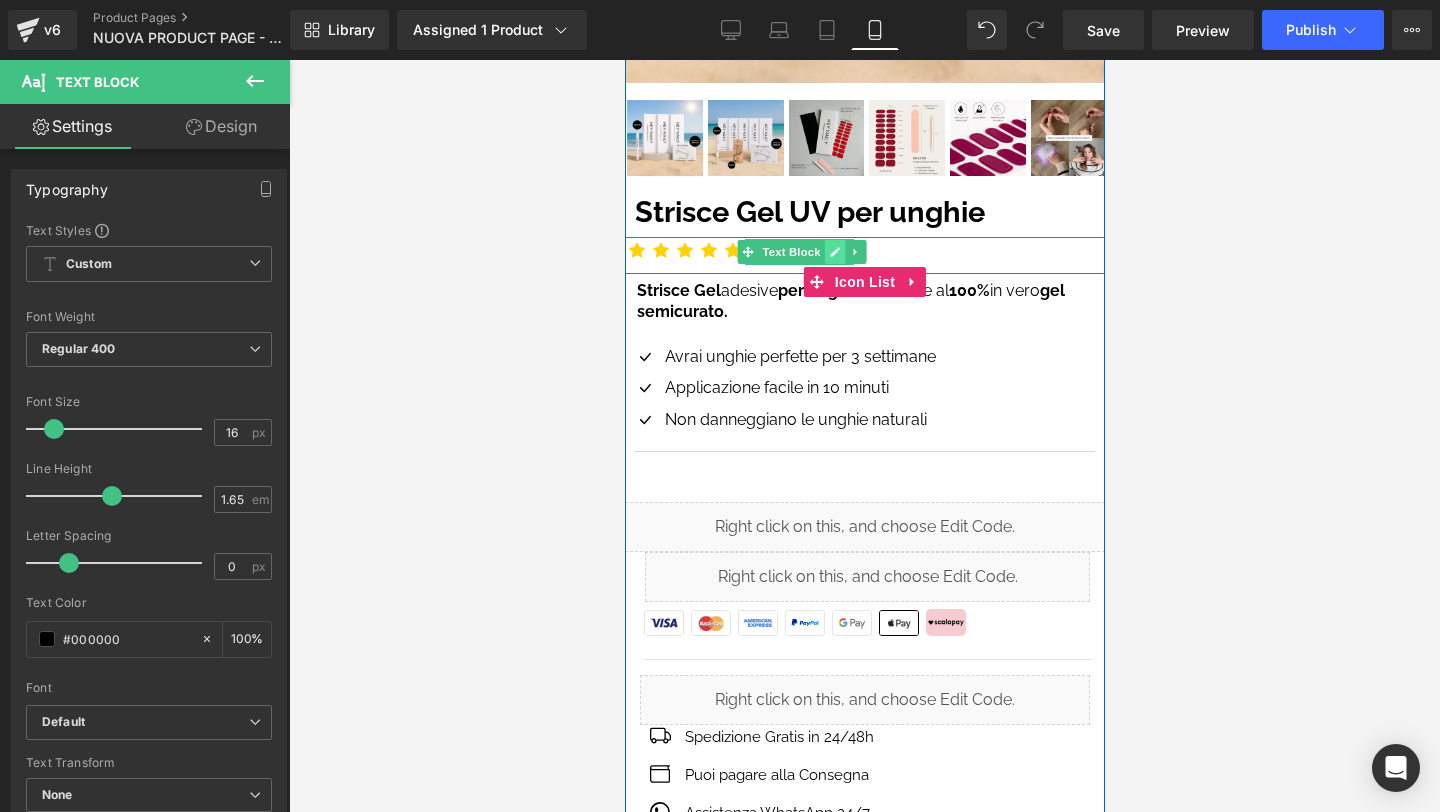 click 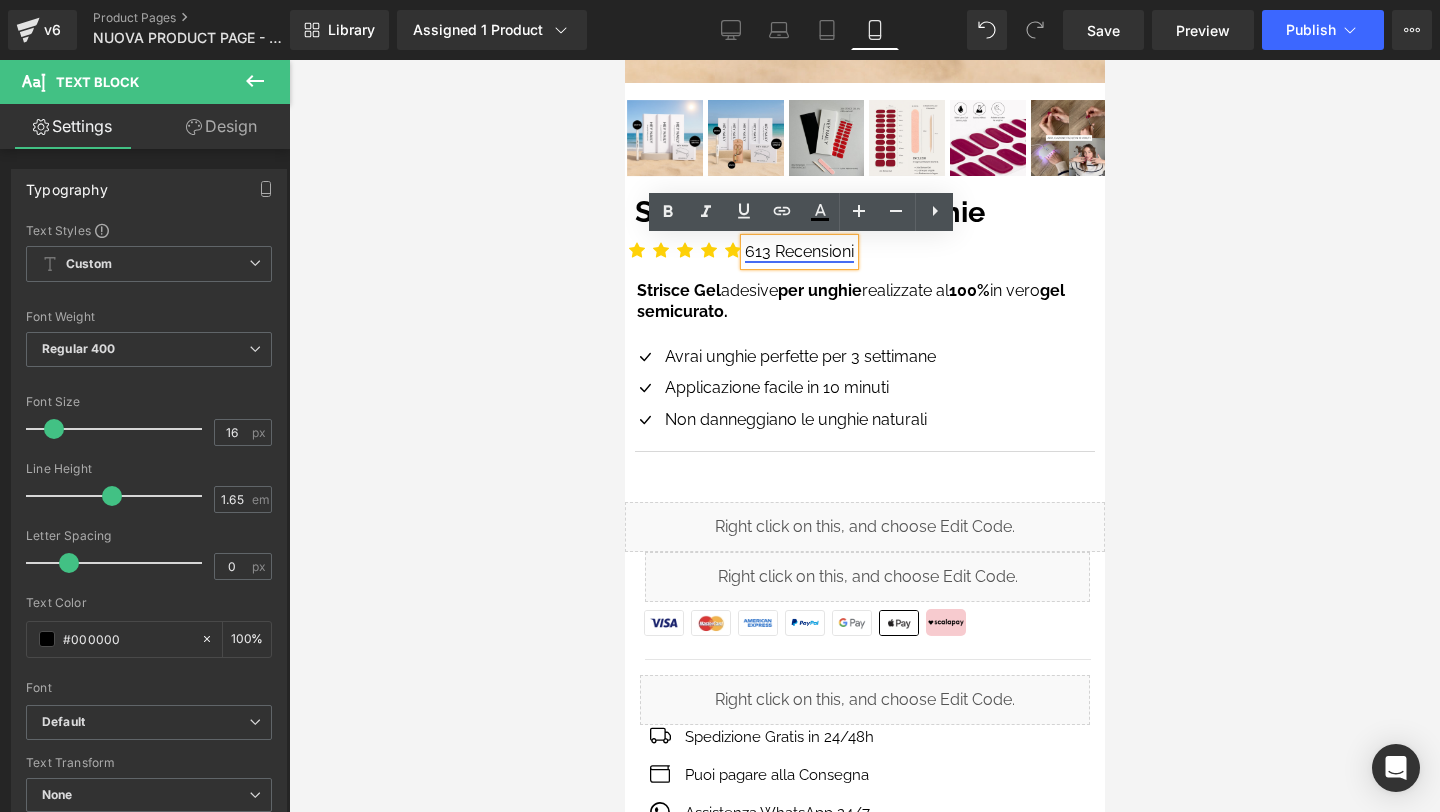 click on "[NUMBER]   Recensioni" at bounding box center (798, 251) 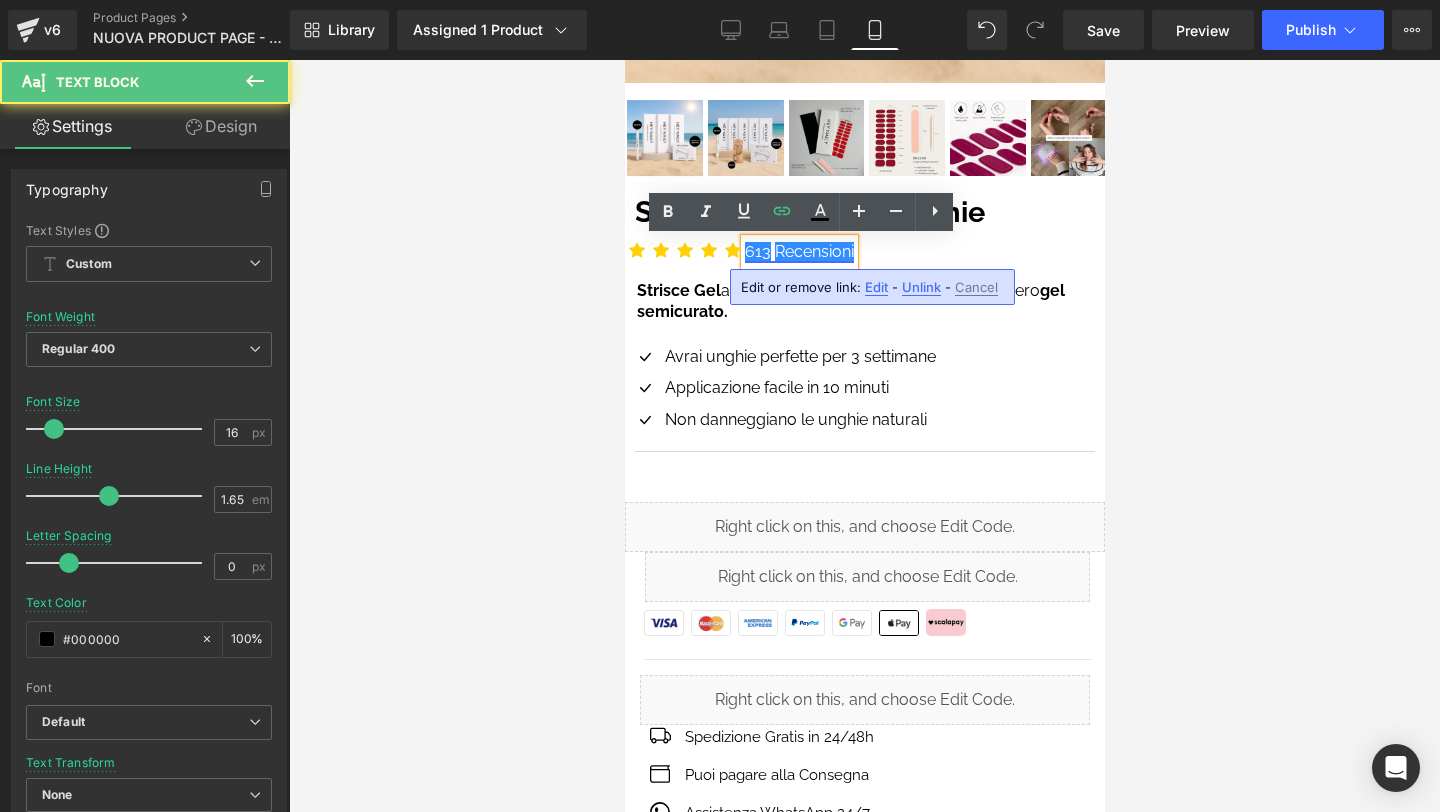 type 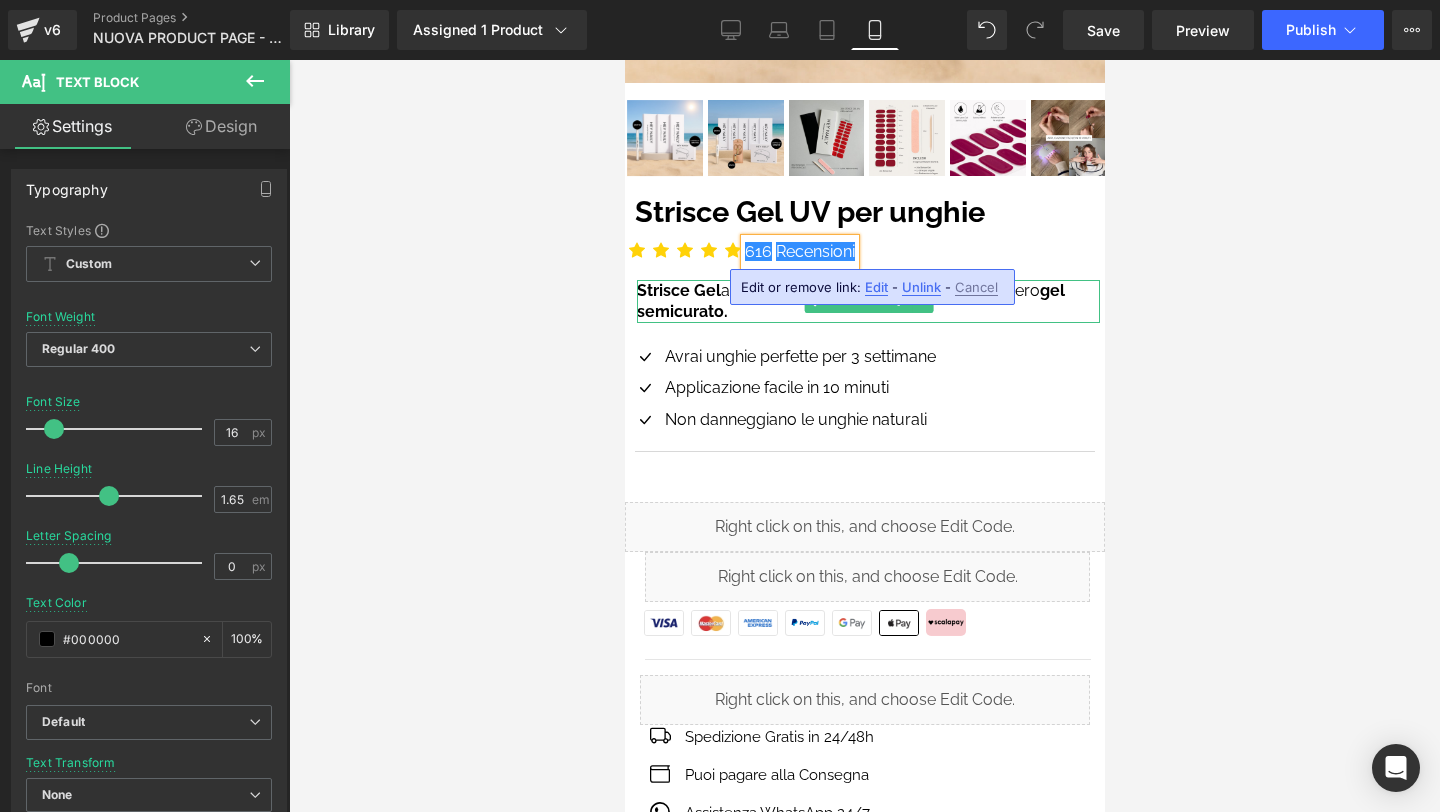 click on "gel semicurato." at bounding box center (850, 301) 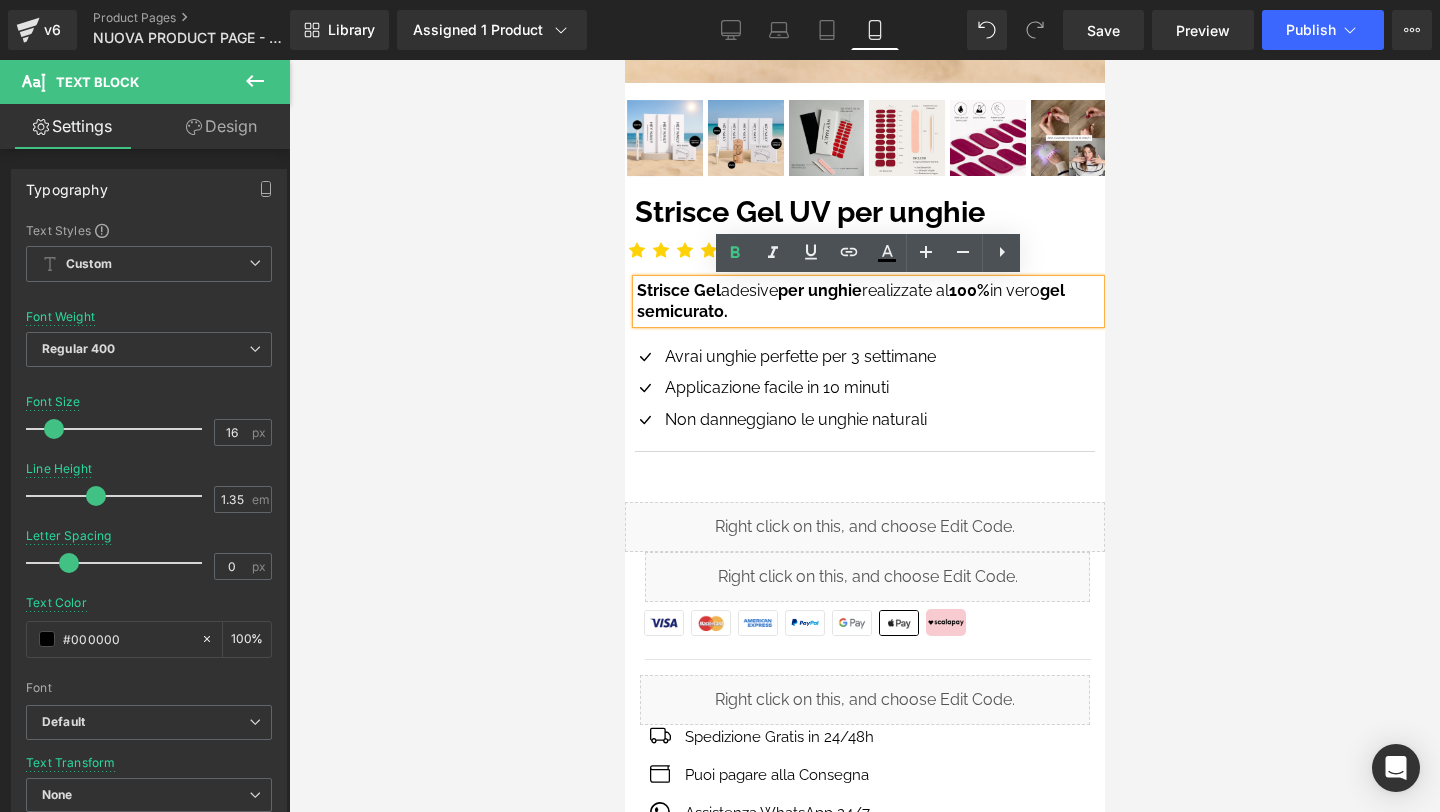 click at bounding box center [864, 436] 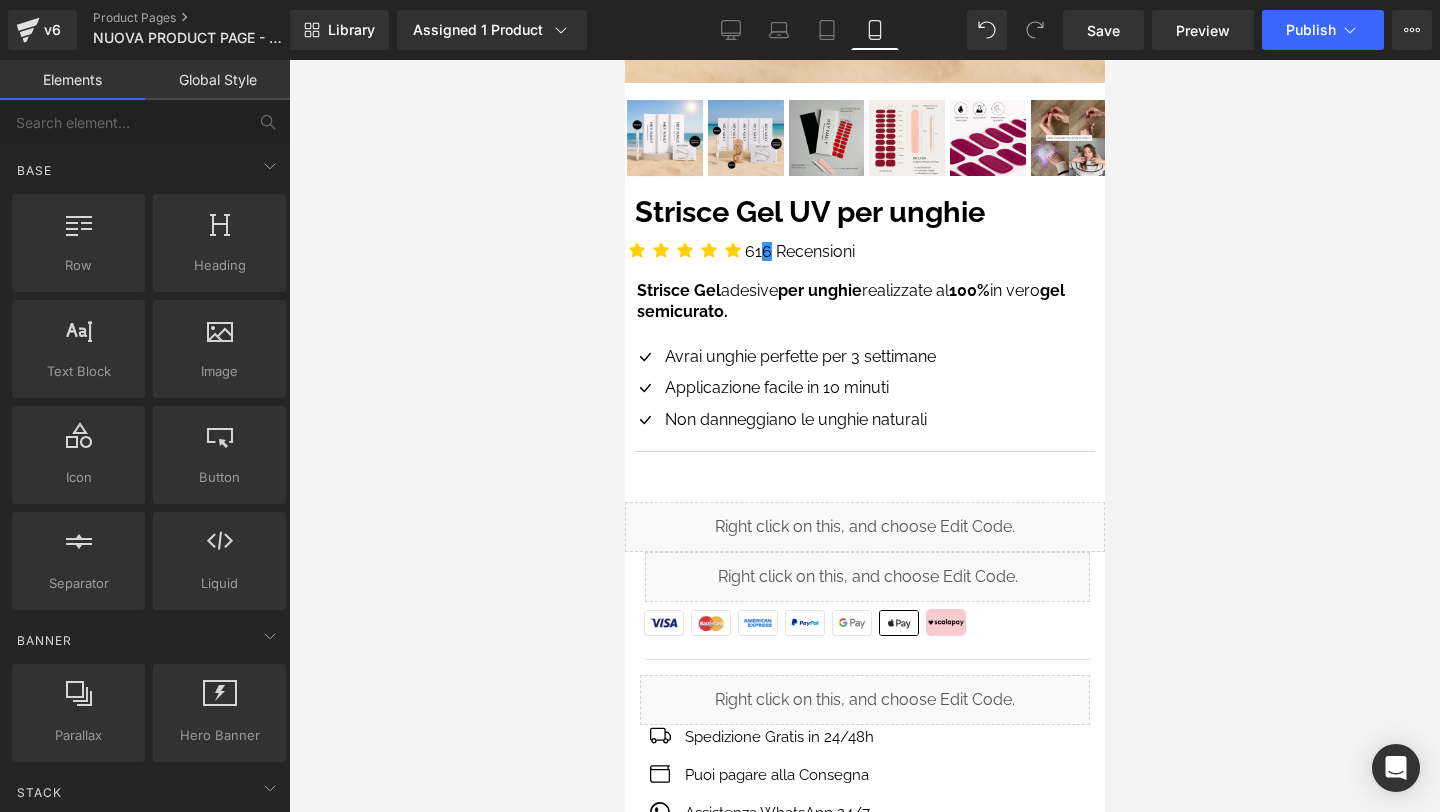 click at bounding box center [864, 436] 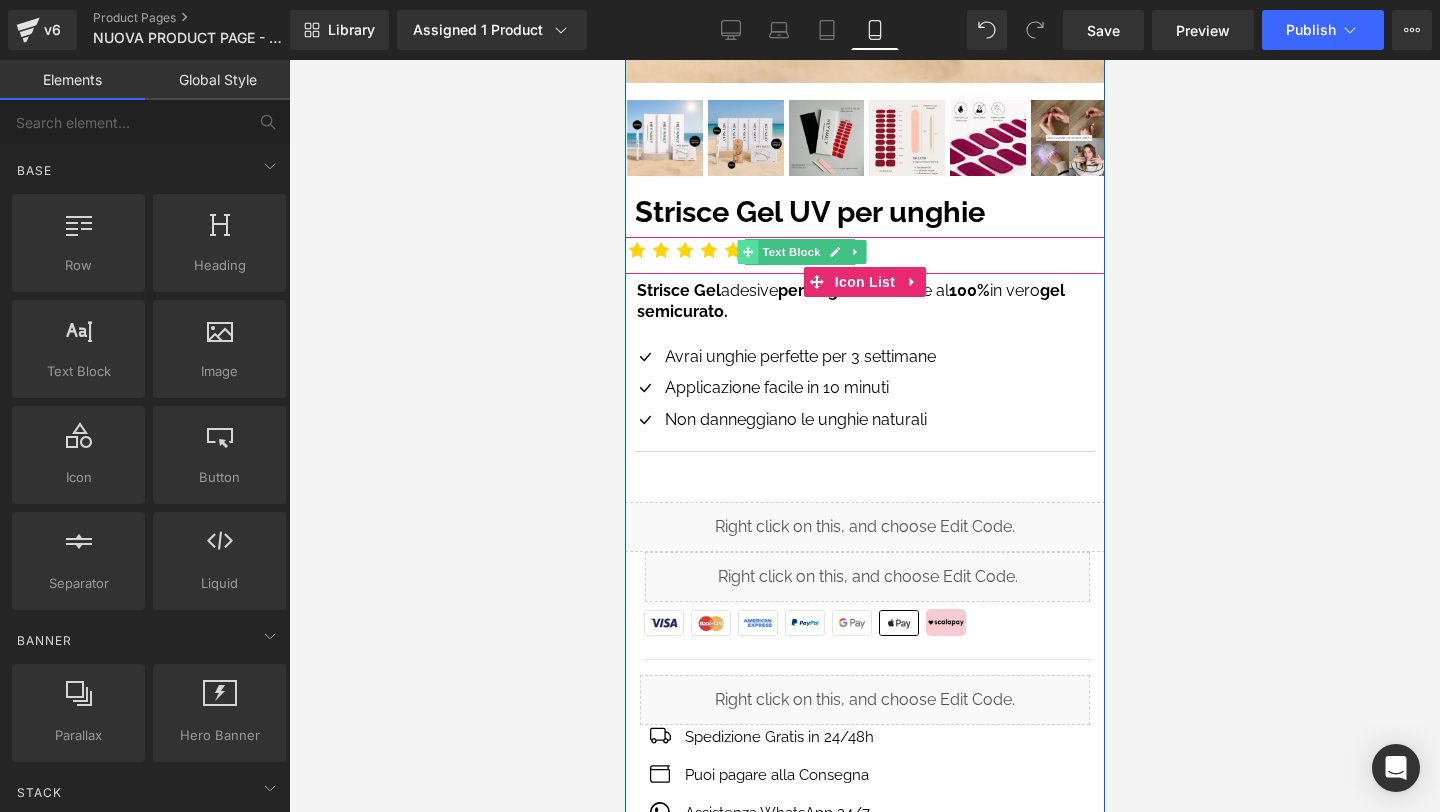 click at bounding box center (747, 252) 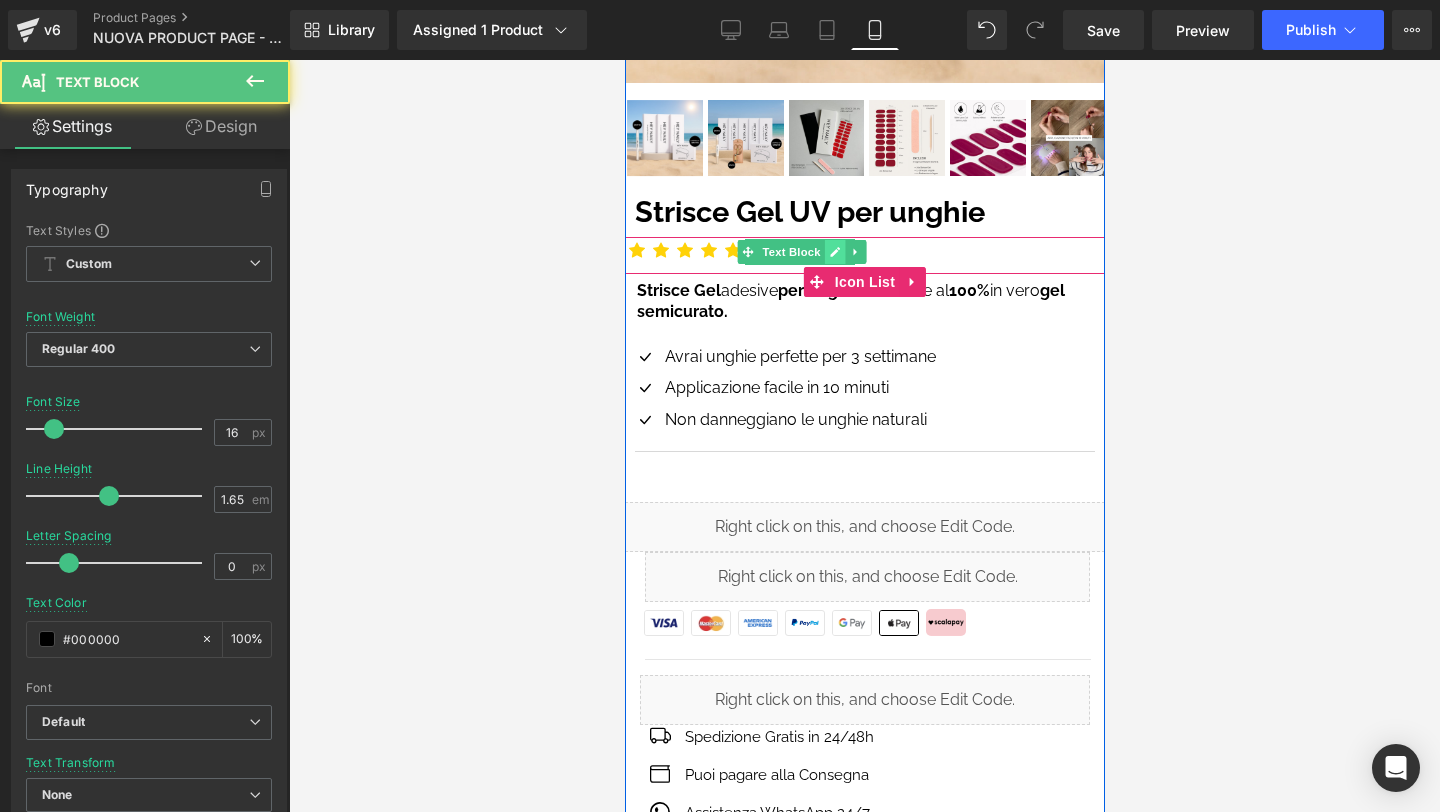click 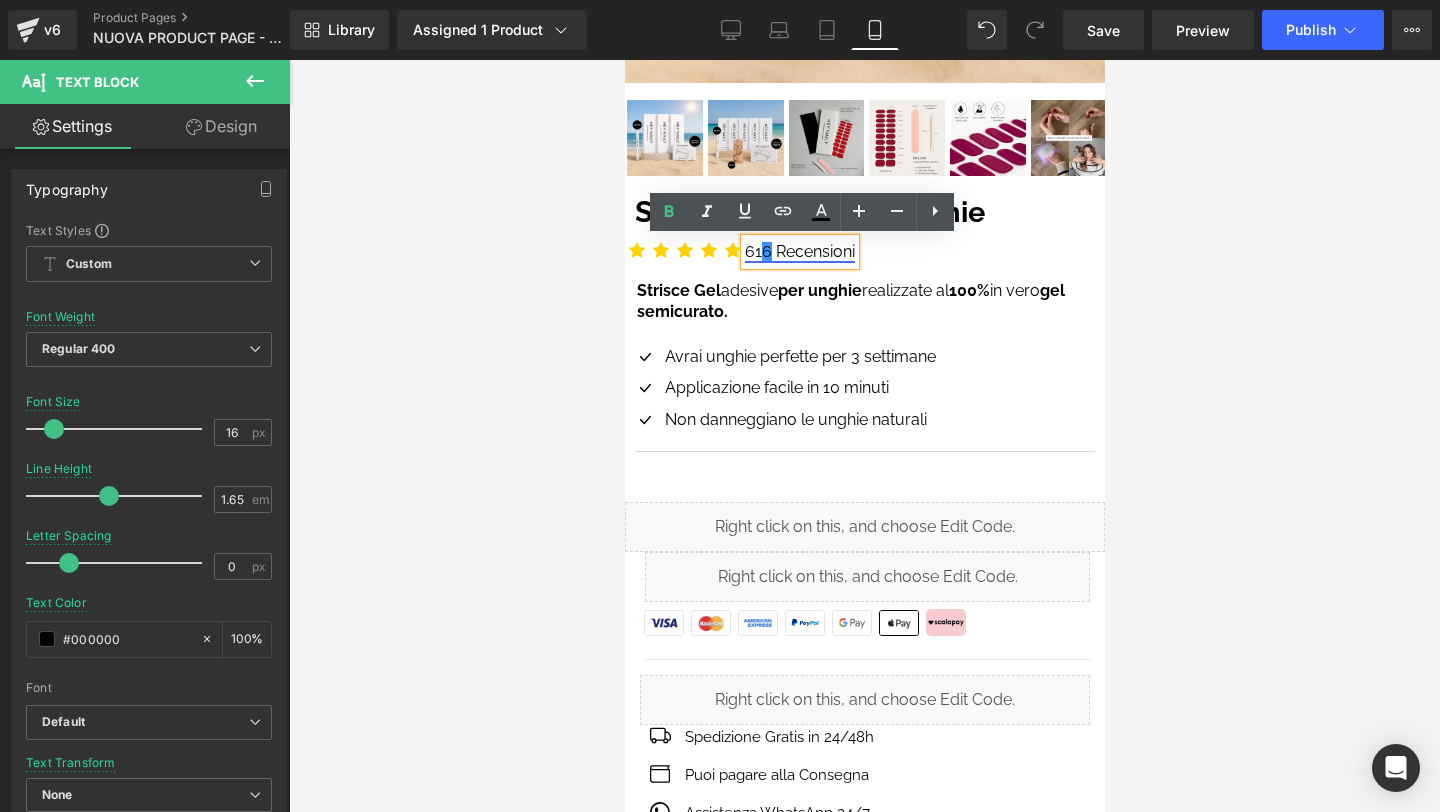 click on "6" at bounding box center (766, 251) 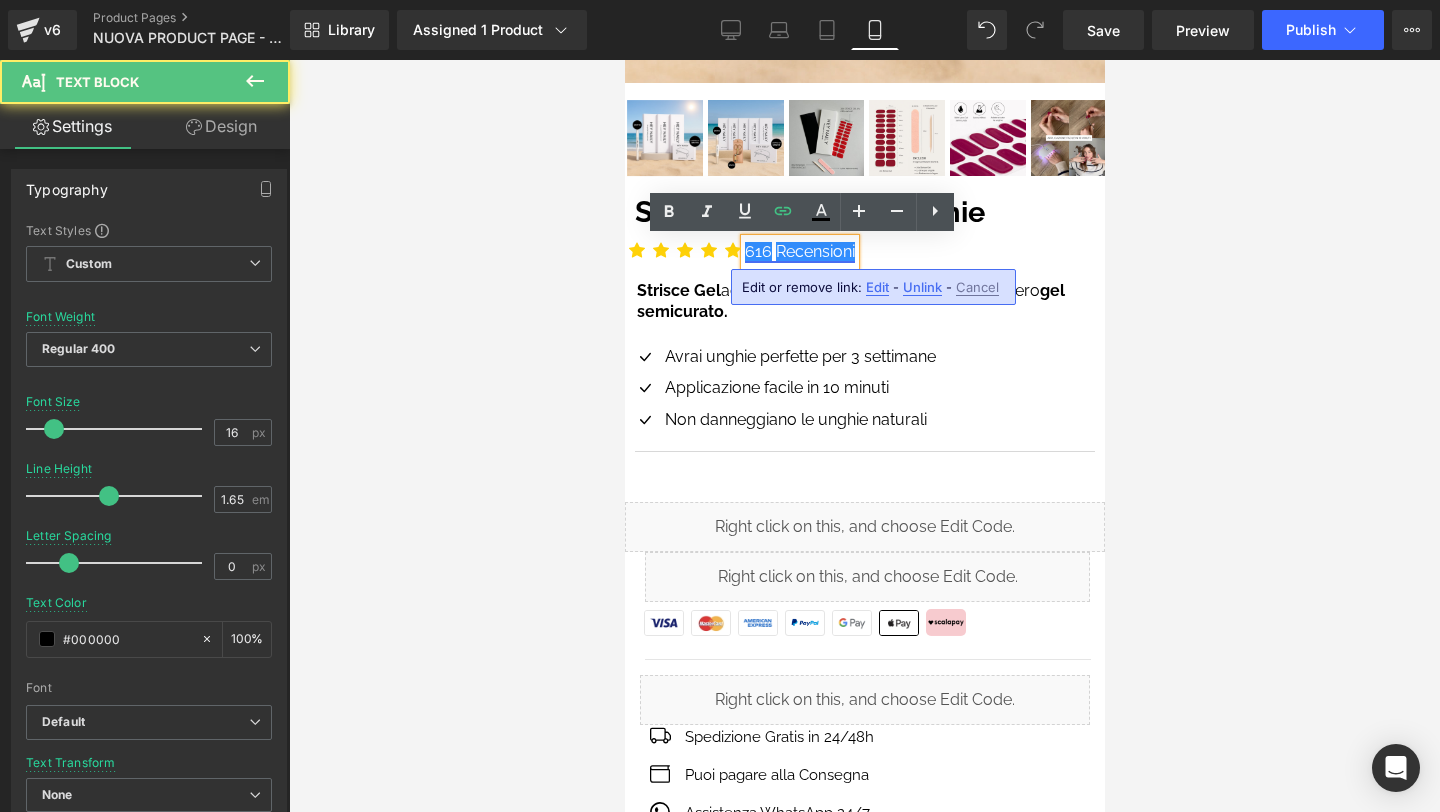 click on "Recensioni" at bounding box center (814, 251) 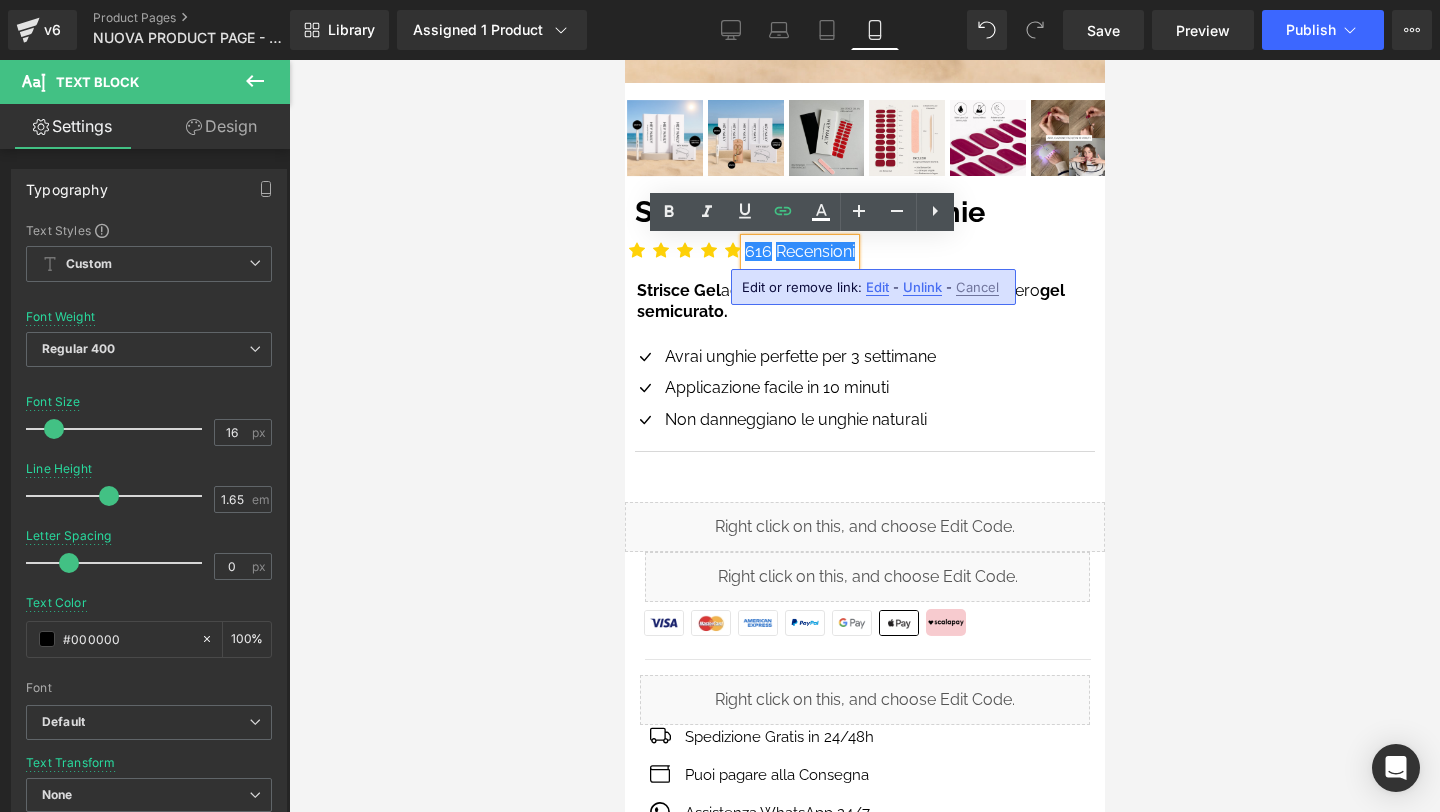 click on "[NUMBER]   Recensioni
Text Block" at bounding box center [864, 255] 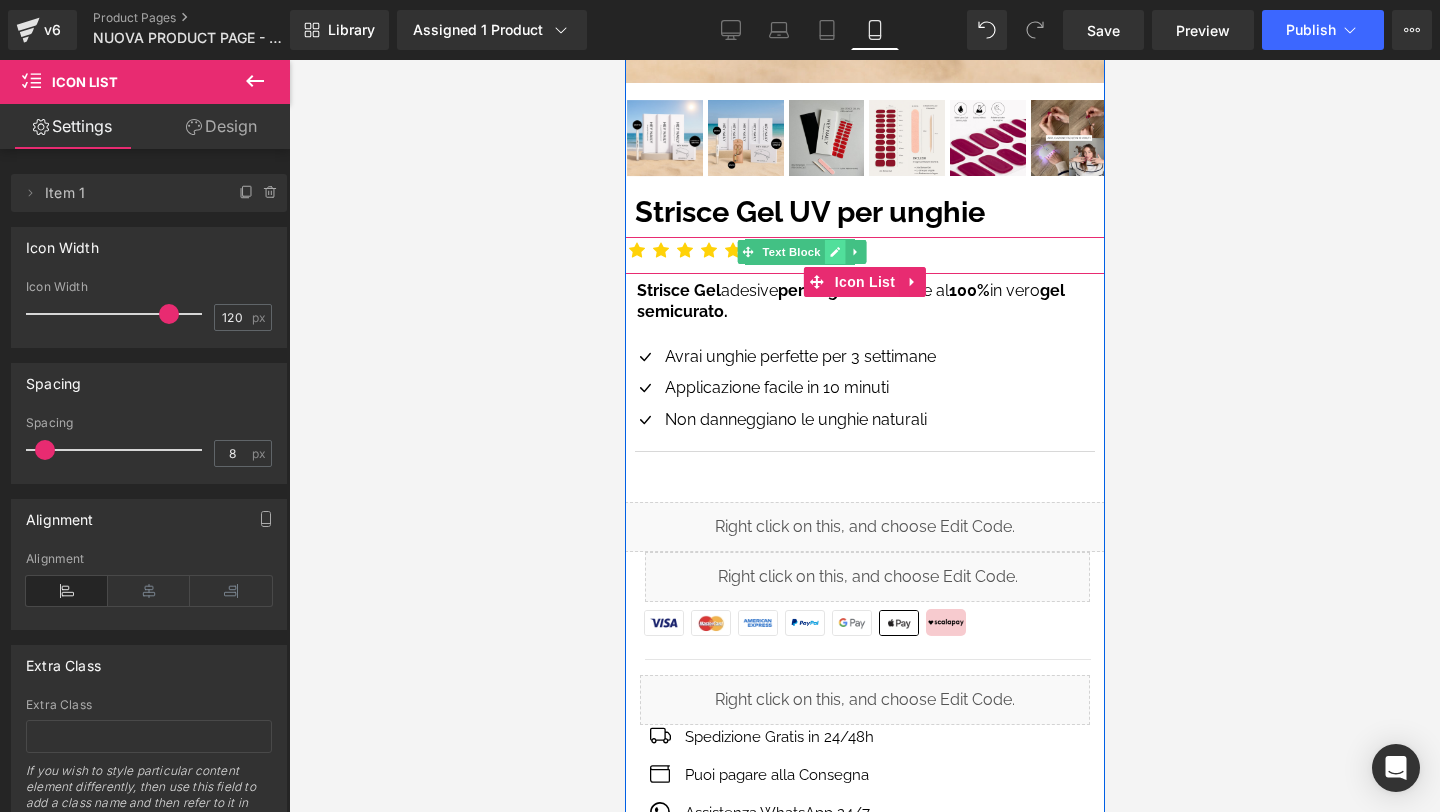 click 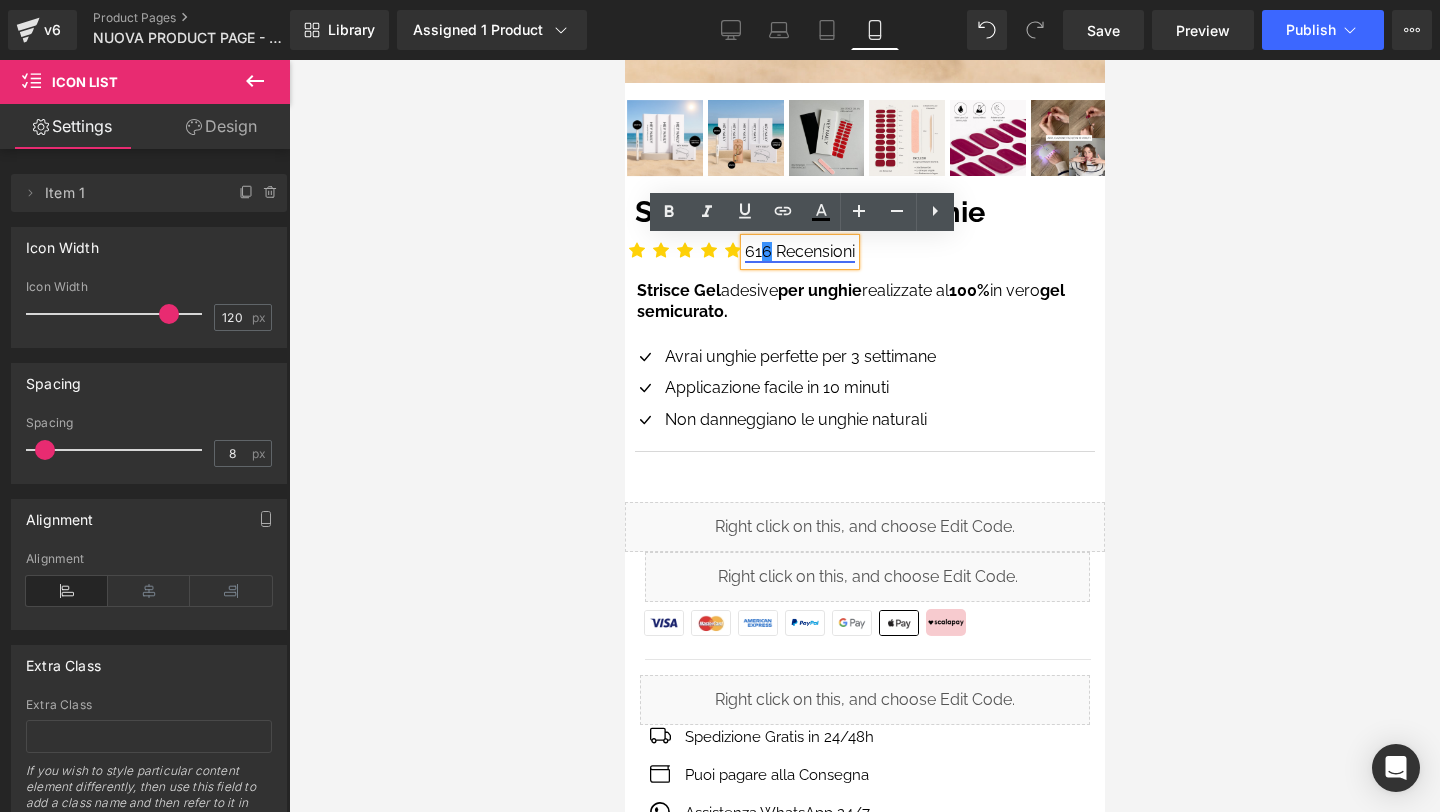 click at bounding box center (773, 251) 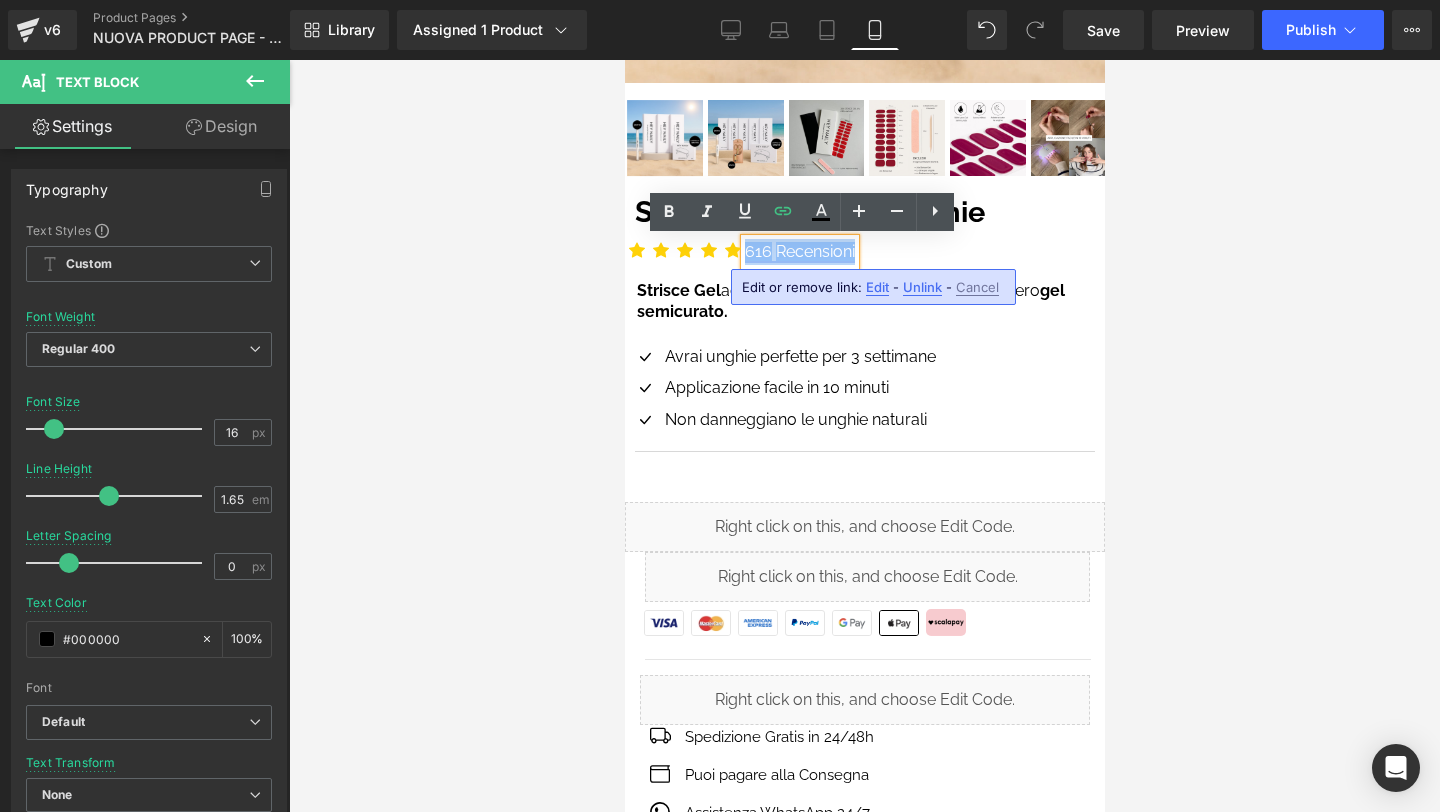 click on "Recensioni" at bounding box center (814, 251) 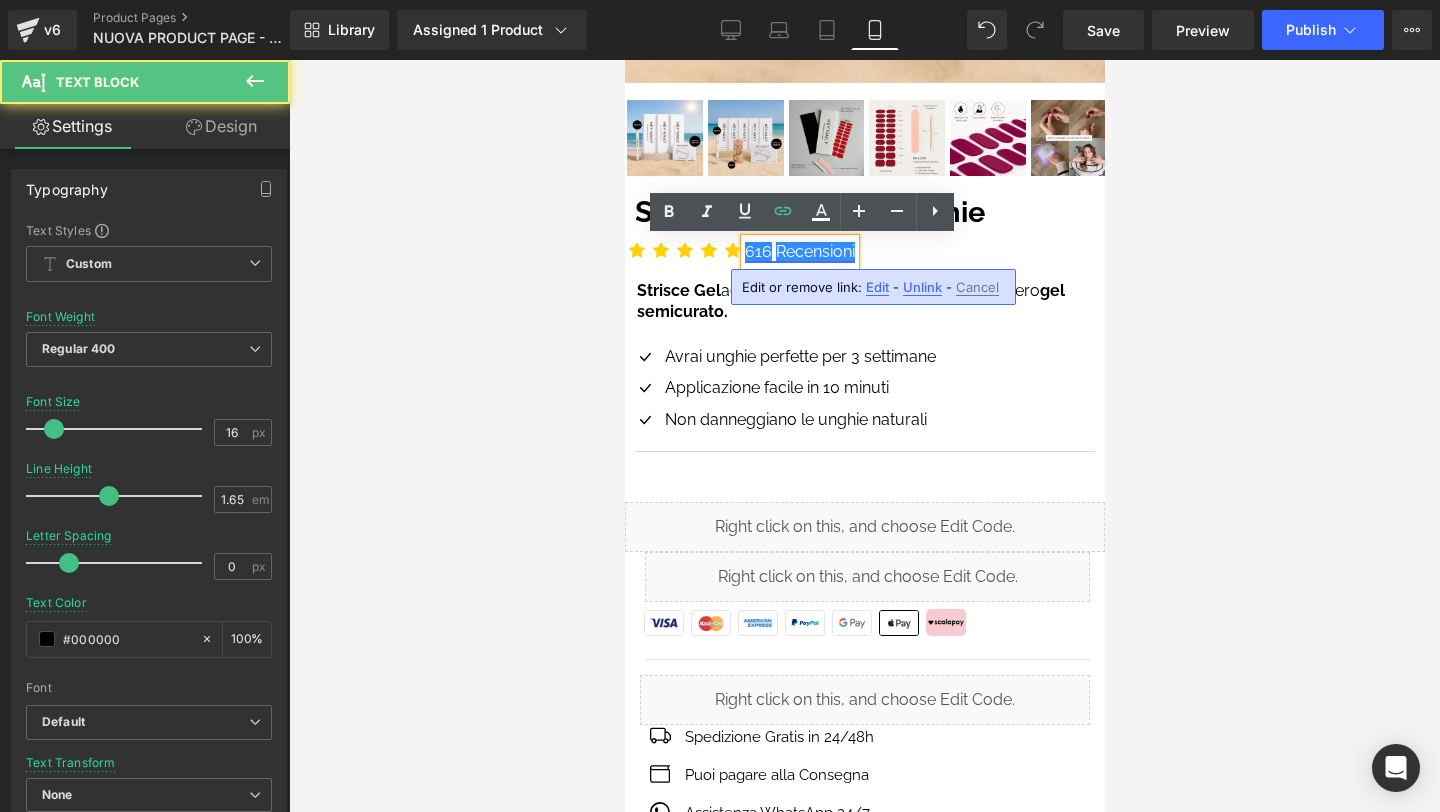 click on "Recensioni" at bounding box center (814, 251) 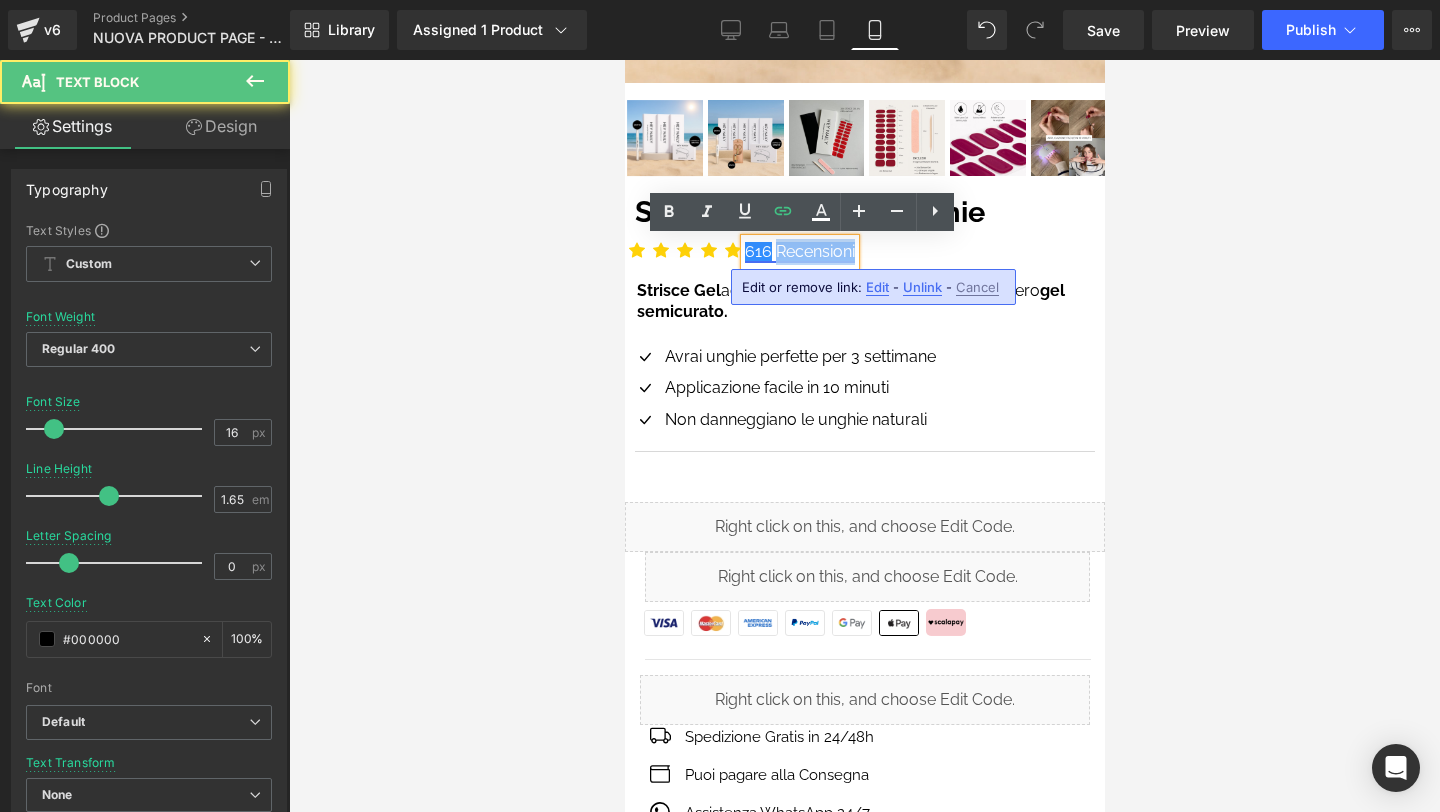 click on "Recensioni" at bounding box center [814, 251] 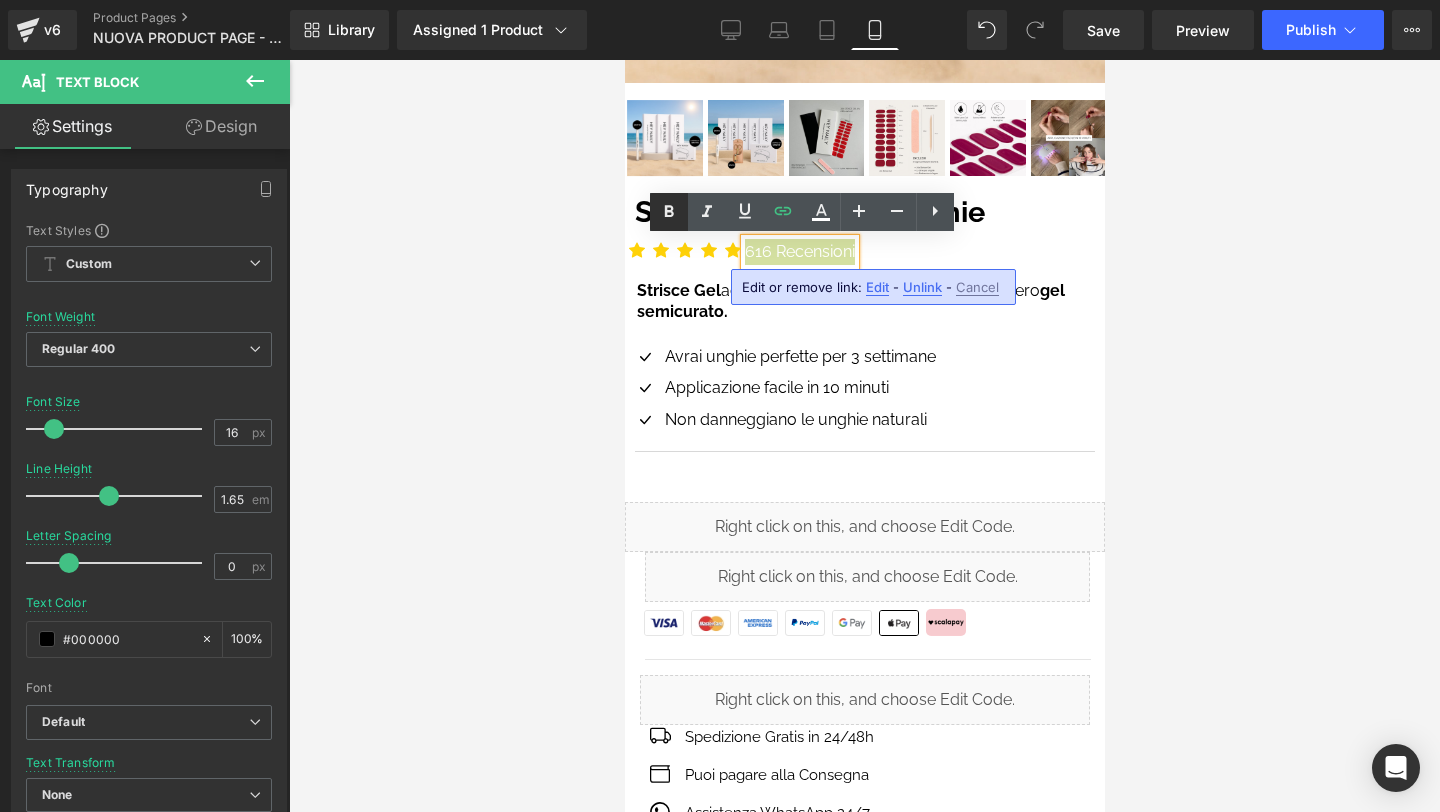 click 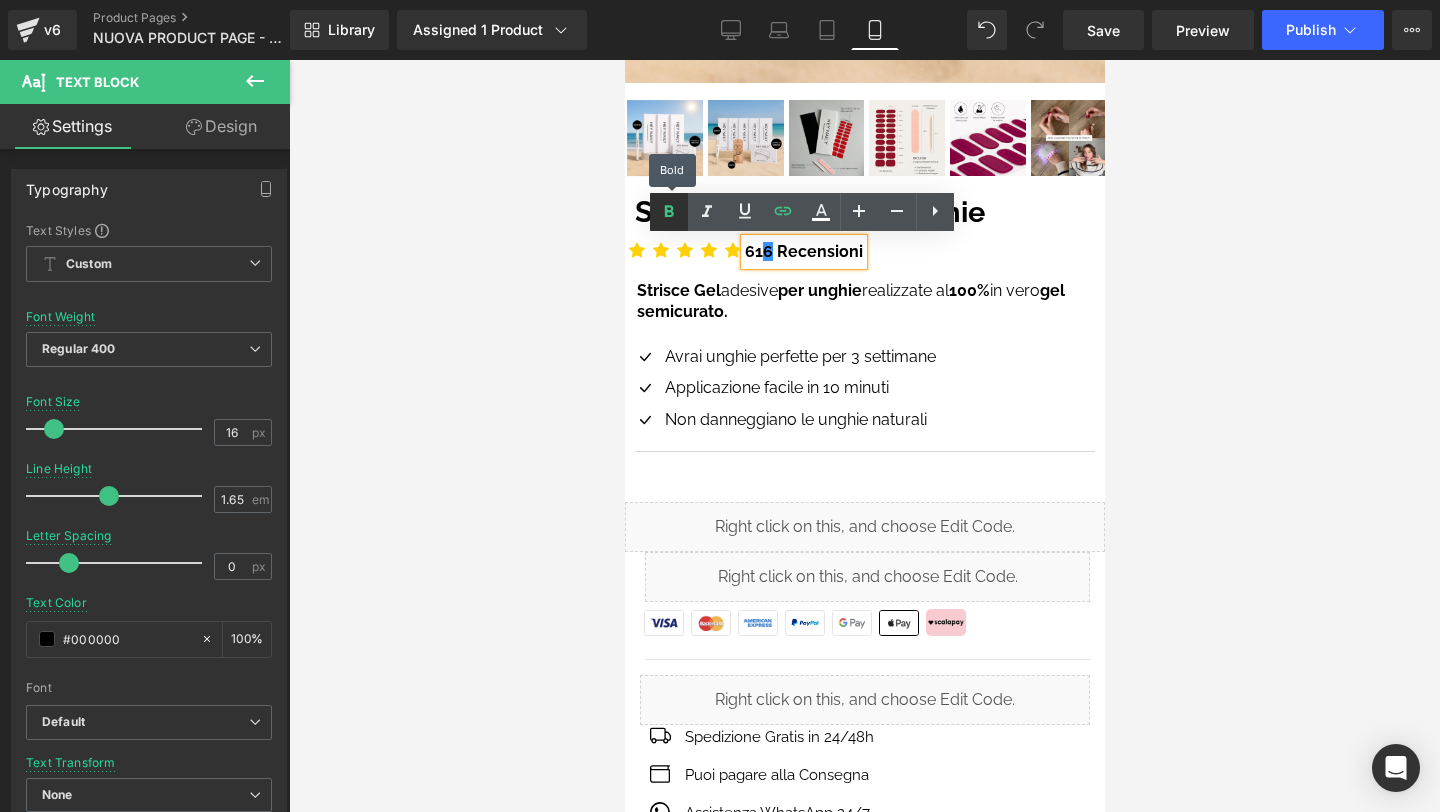 click 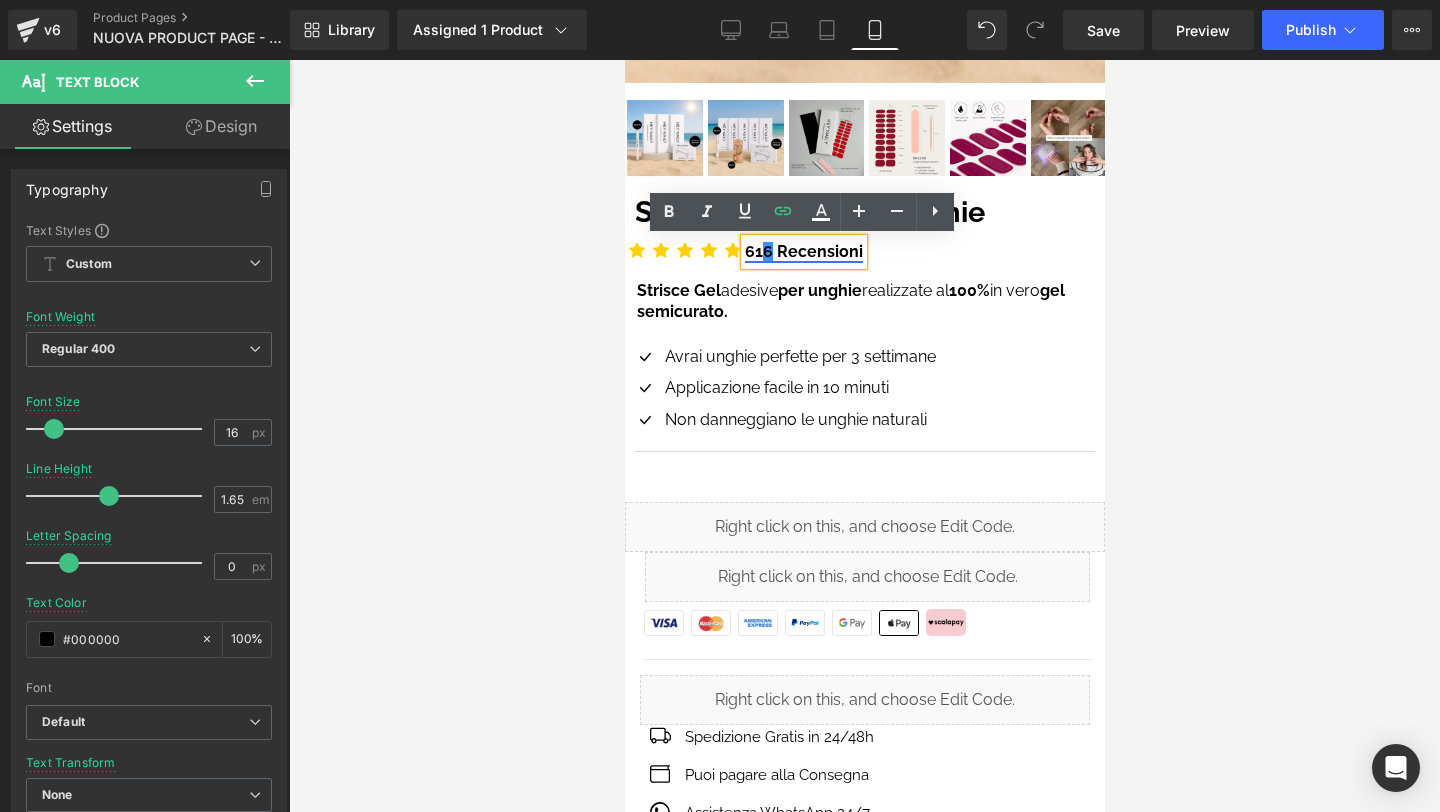 click on "6" at bounding box center (767, 251) 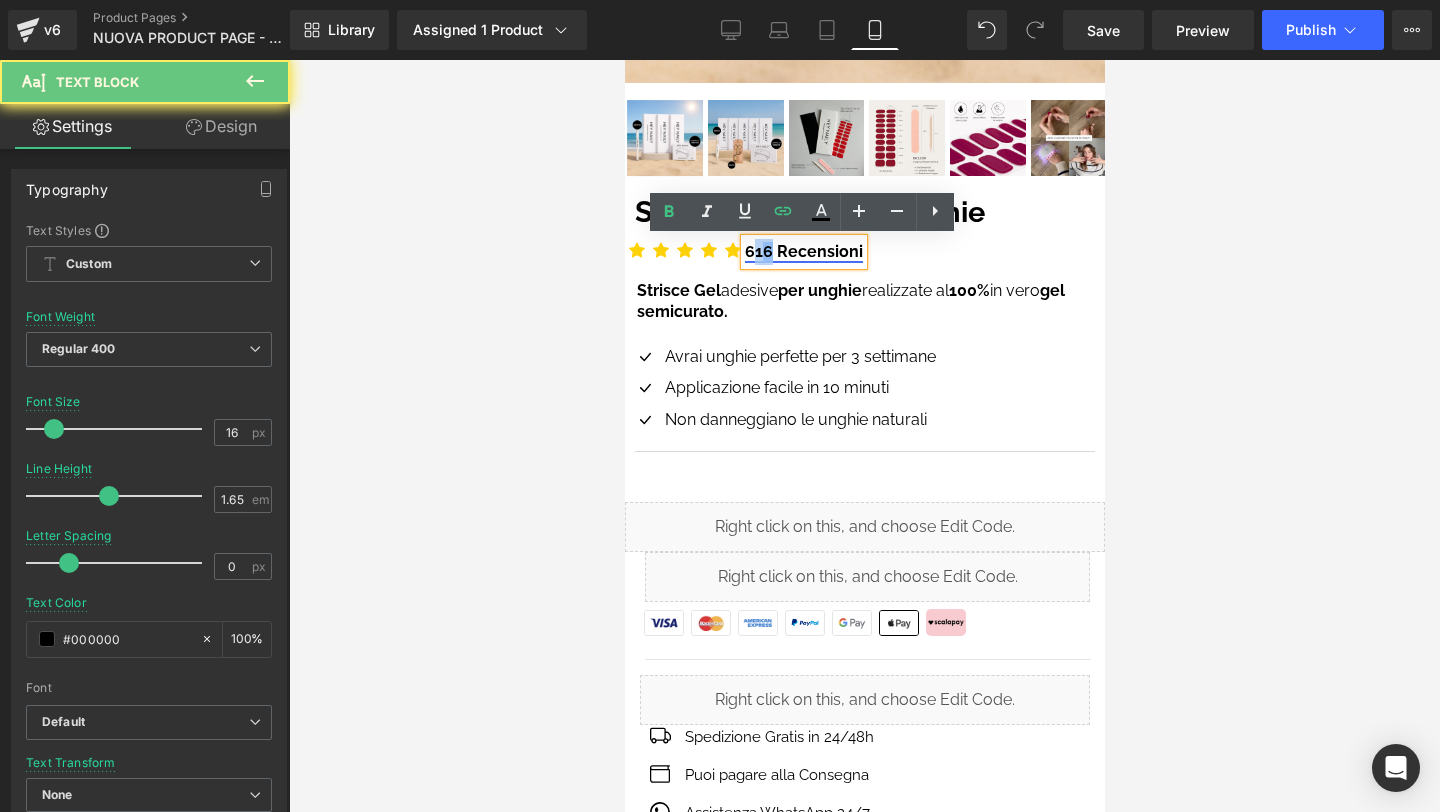 click on "6" at bounding box center [767, 251] 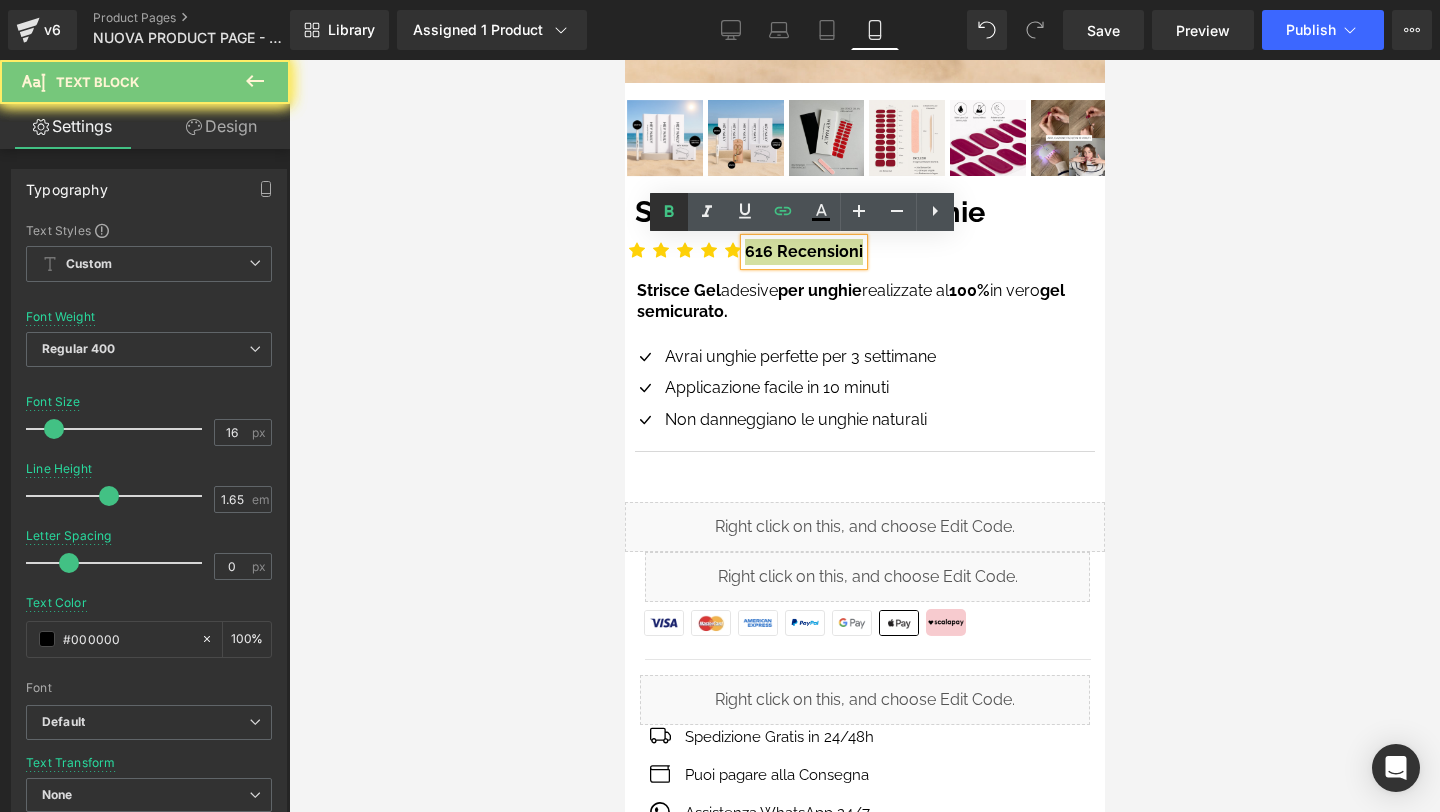 click 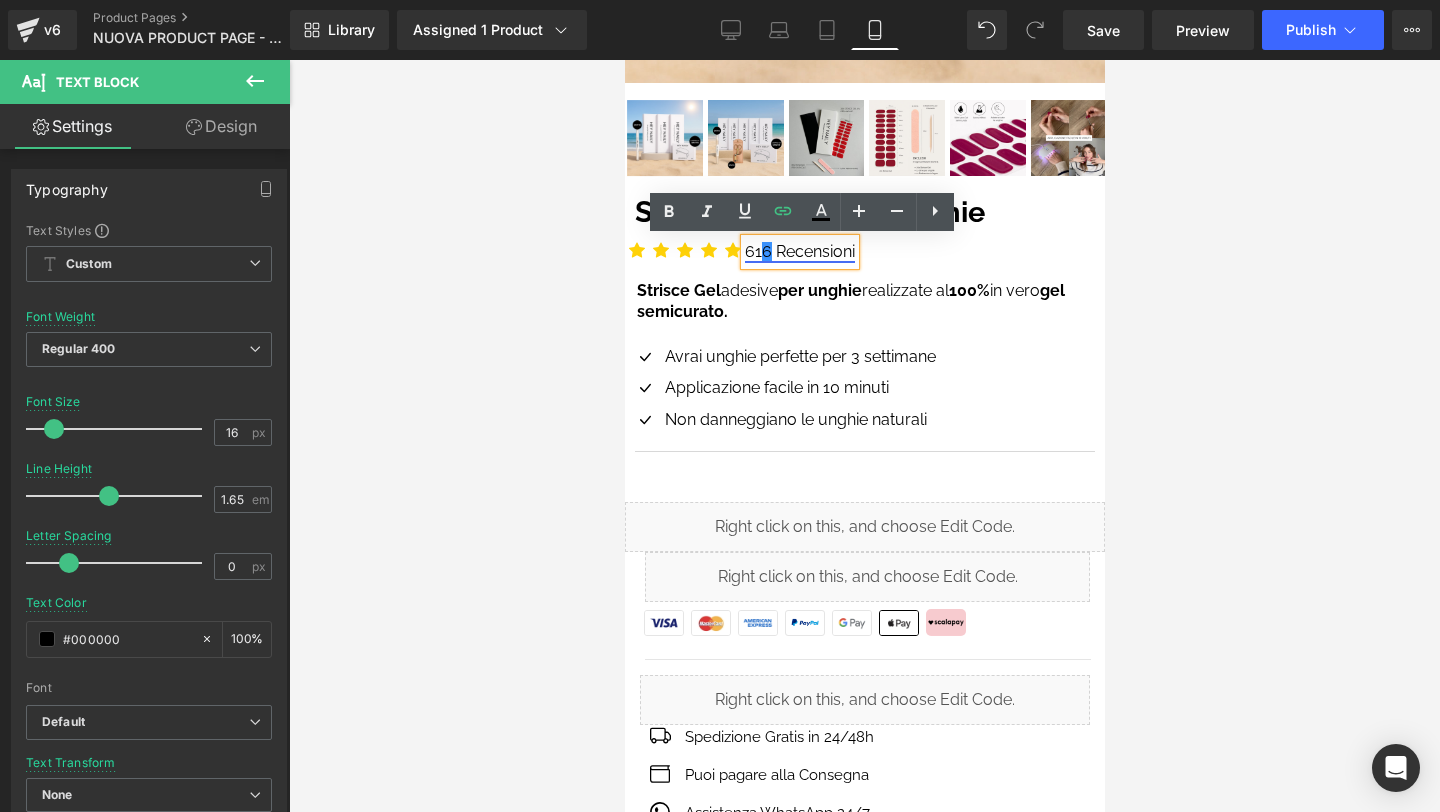click on "[NUMBER]   Recensioni" at bounding box center (799, 251) 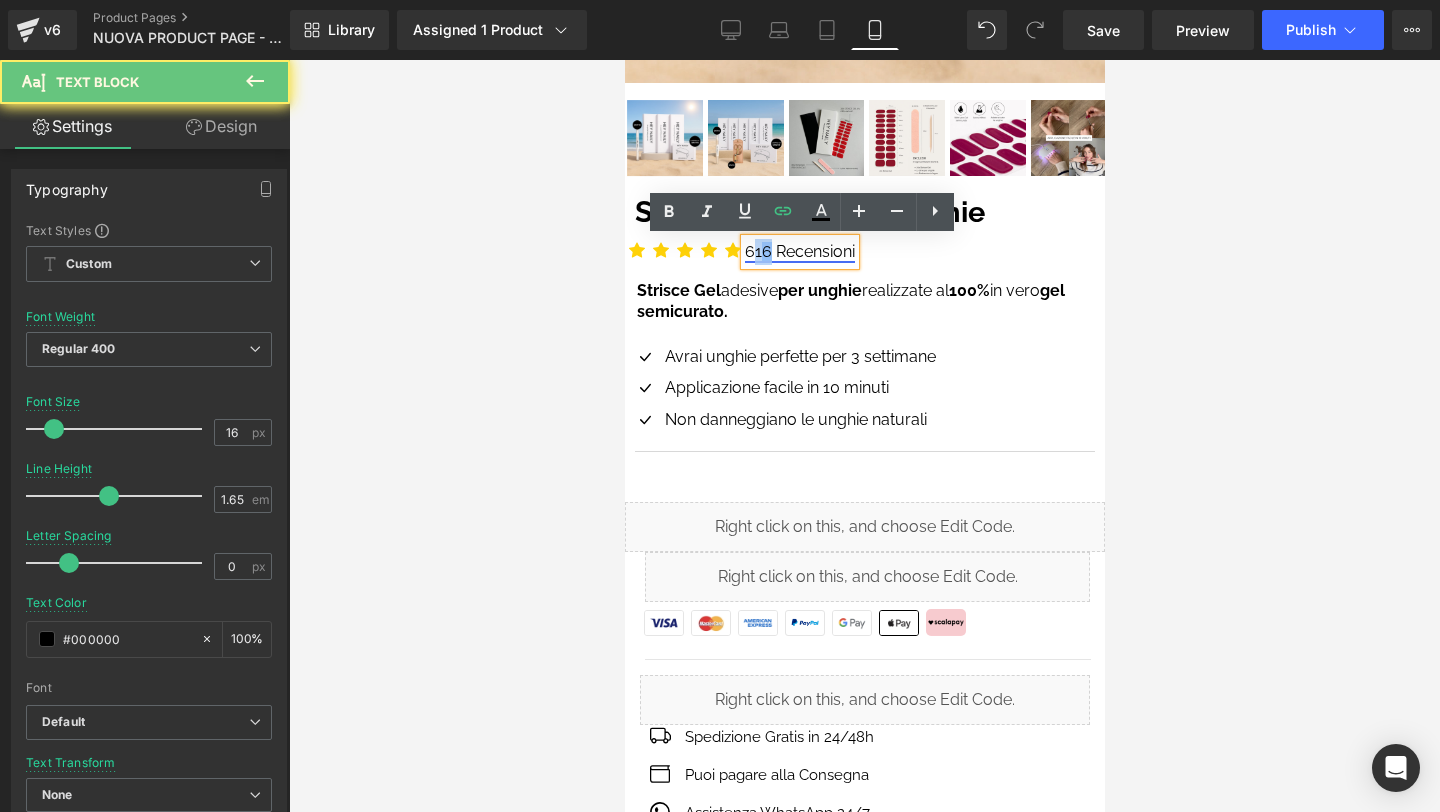 click on "[NUMBER]   Recensioni" at bounding box center (799, 251) 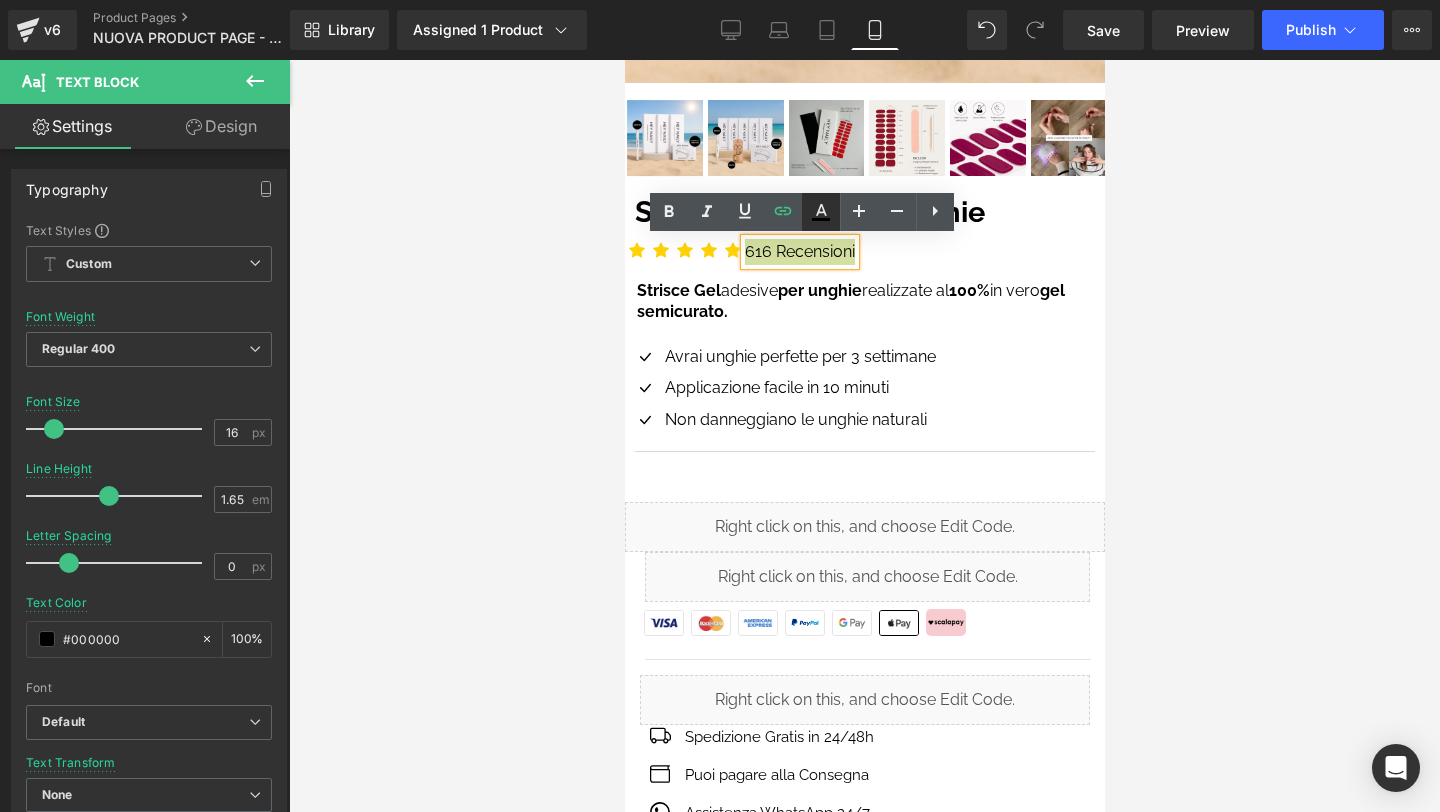 click 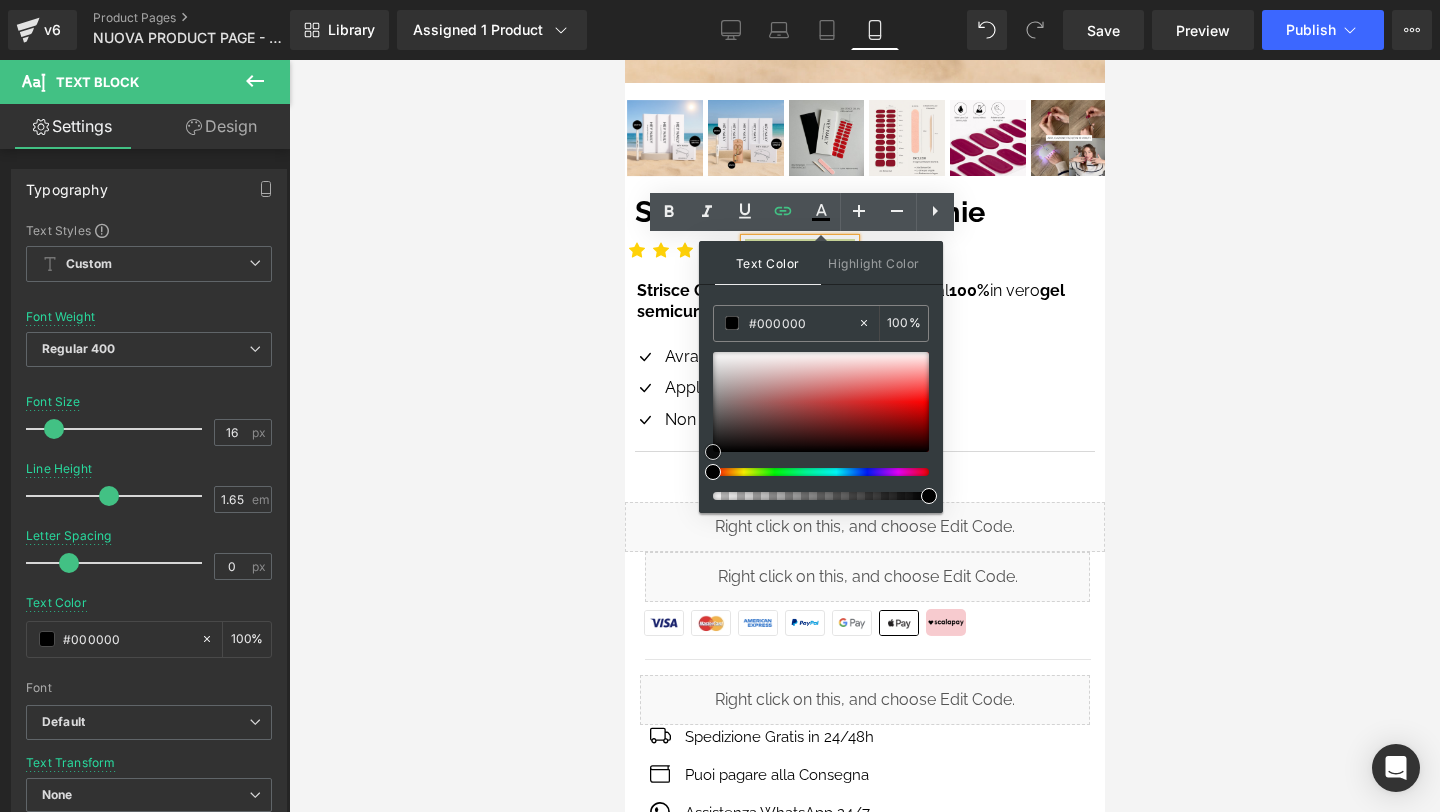 drag, startPoint x: 1349, startPoint y: 475, endPoint x: 691, endPoint y: 466, distance: 658.0615 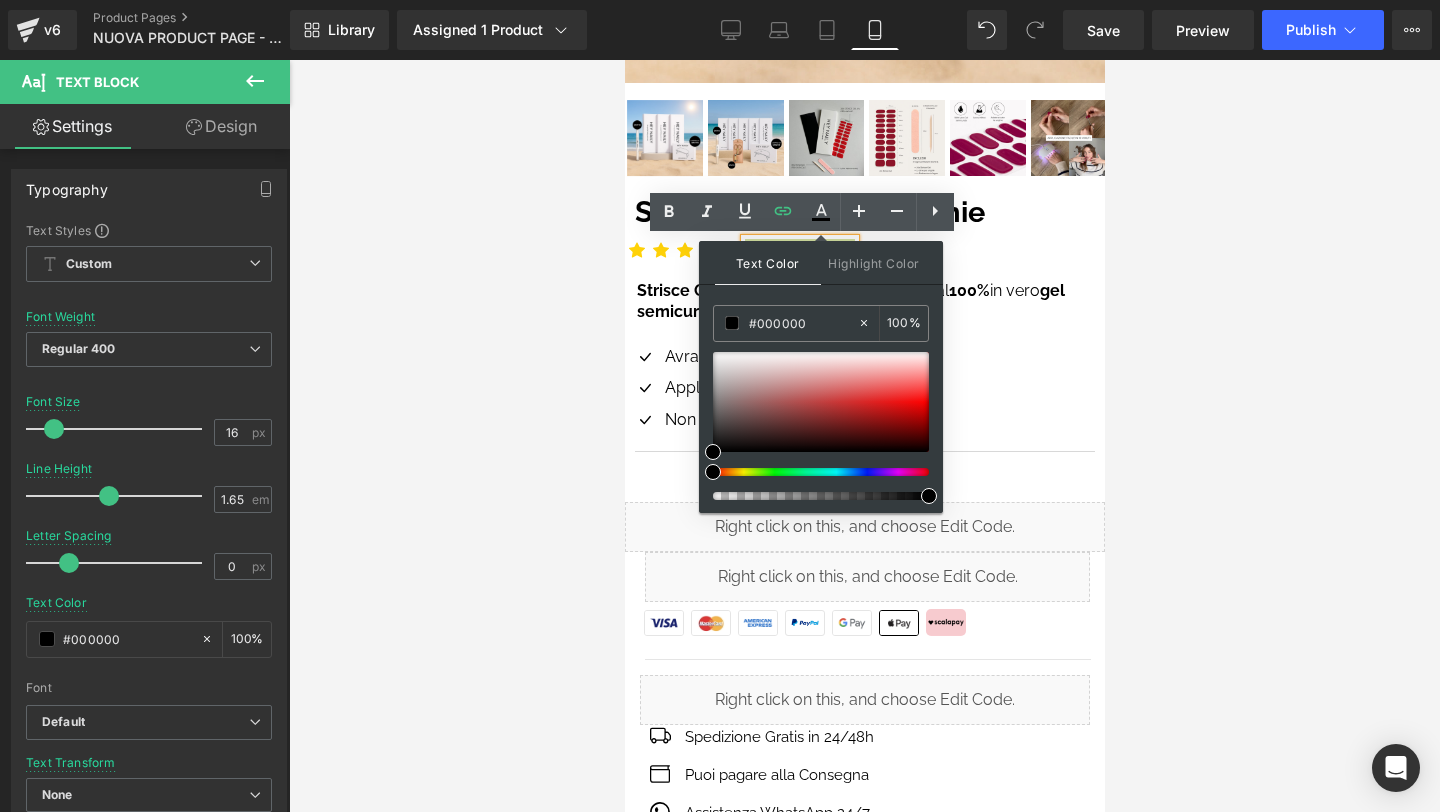 click at bounding box center (864, 436) 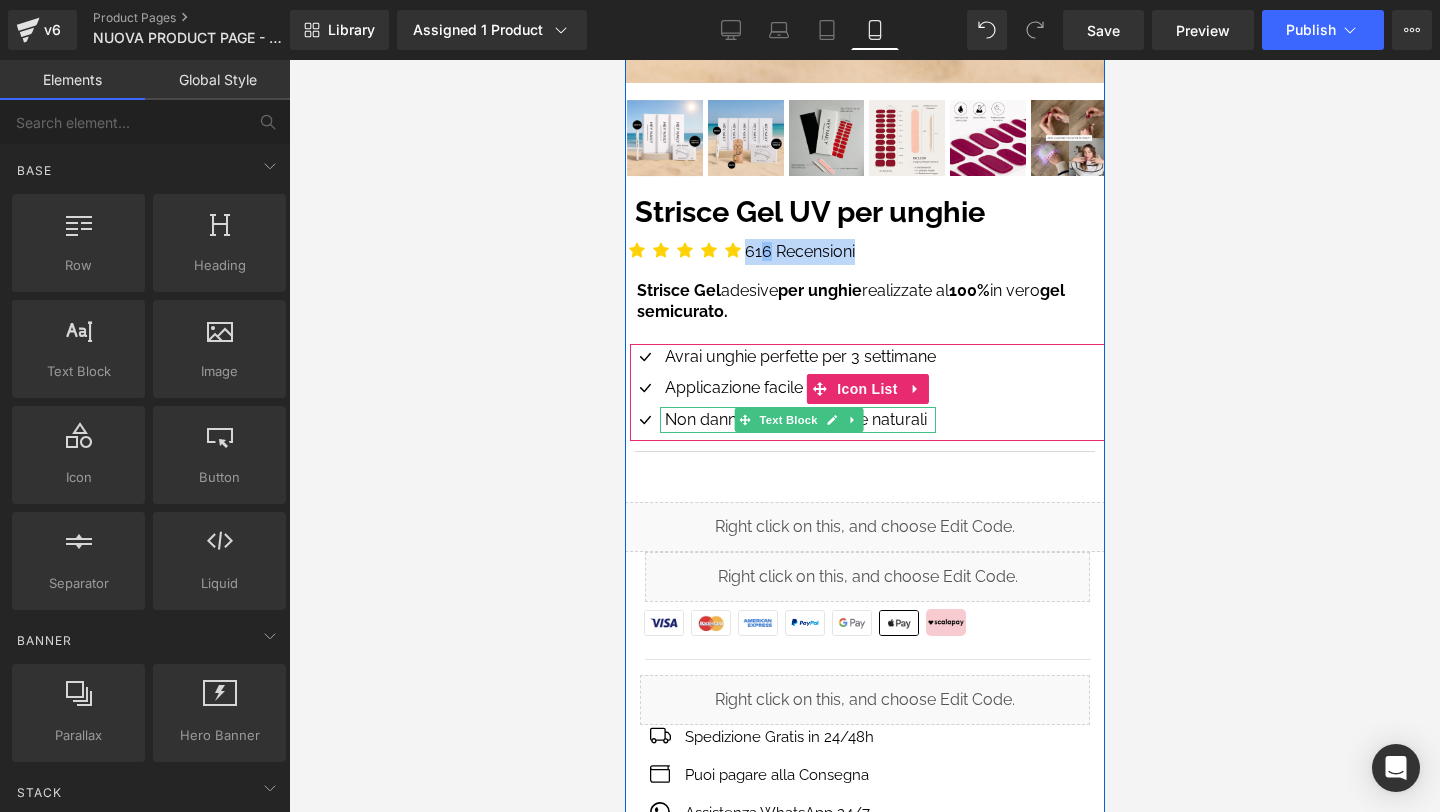 click on "Non danneggiano le unghie naturali" at bounding box center [799, 420] 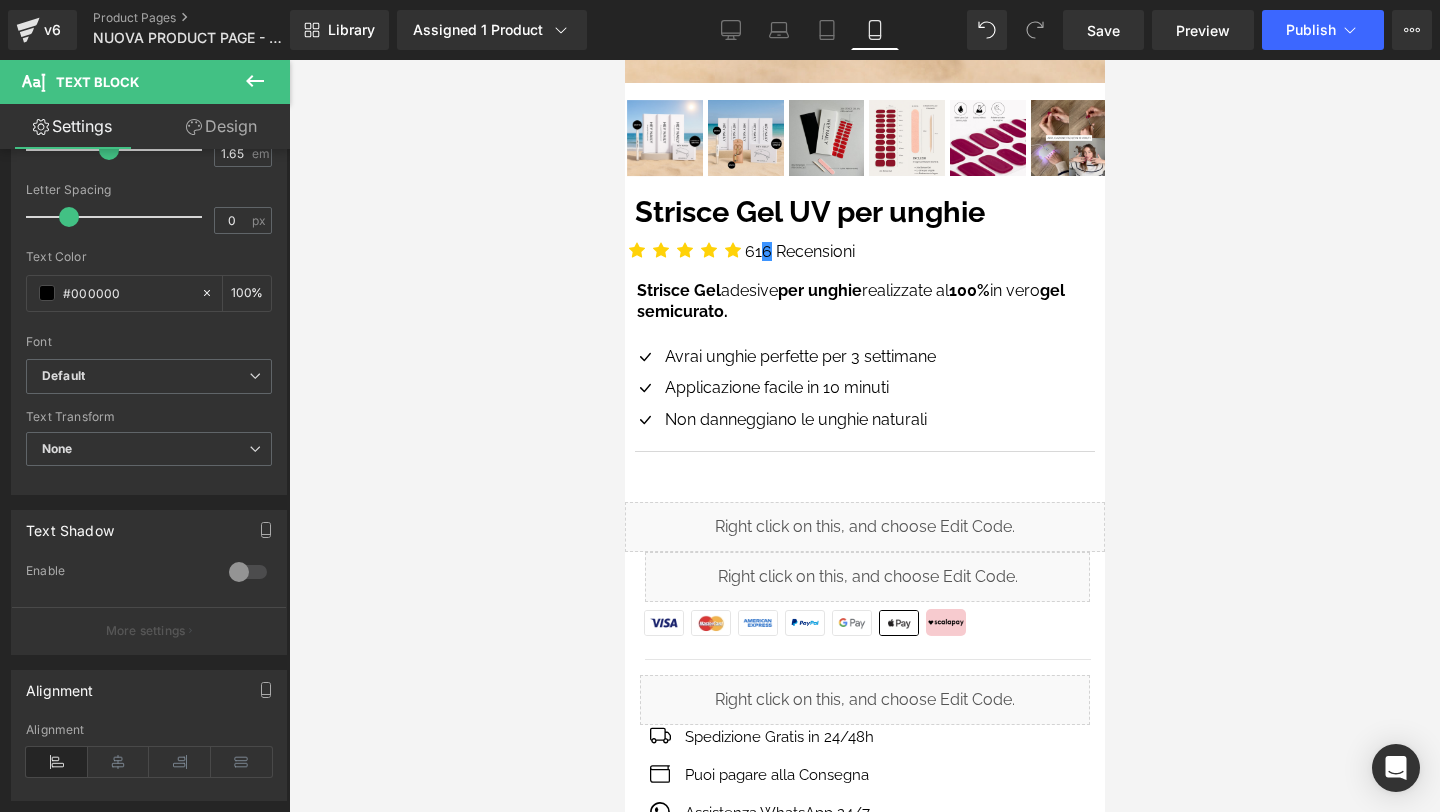 scroll, scrollTop: 365, scrollLeft: 0, axis: vertical 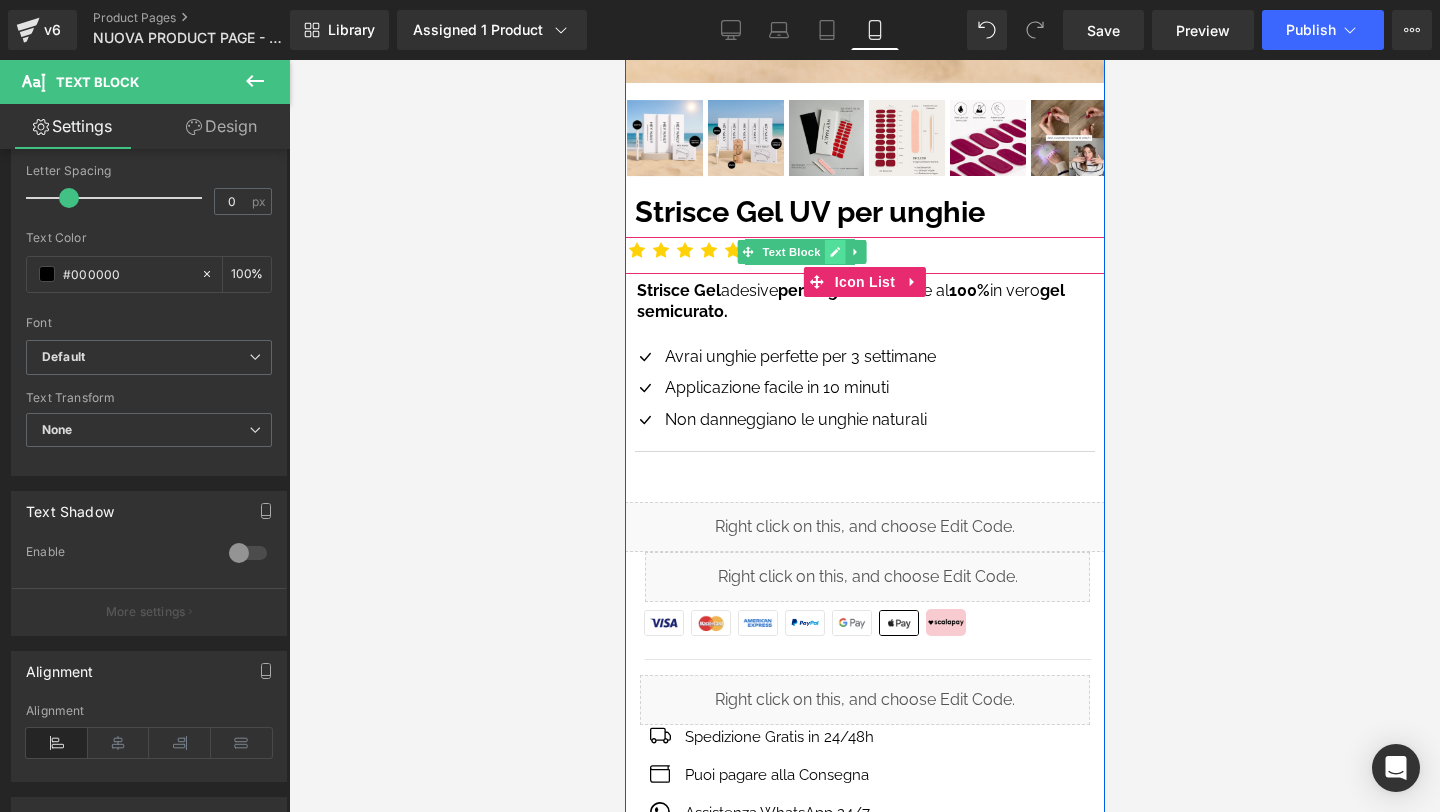 click at bounding box center (834, 252) 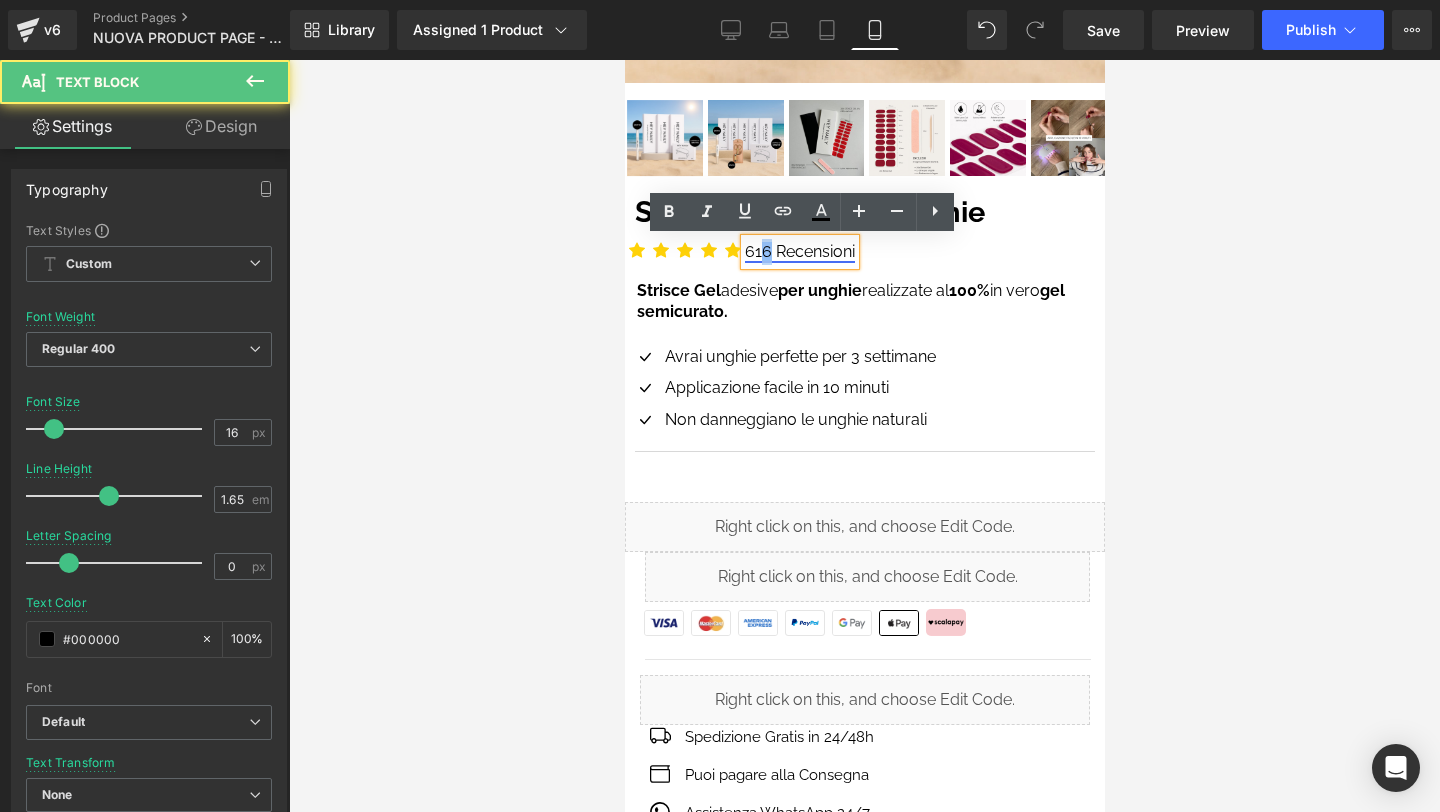 click on "[NUMBER]   Recensioni" at bounding box center (799, 251) 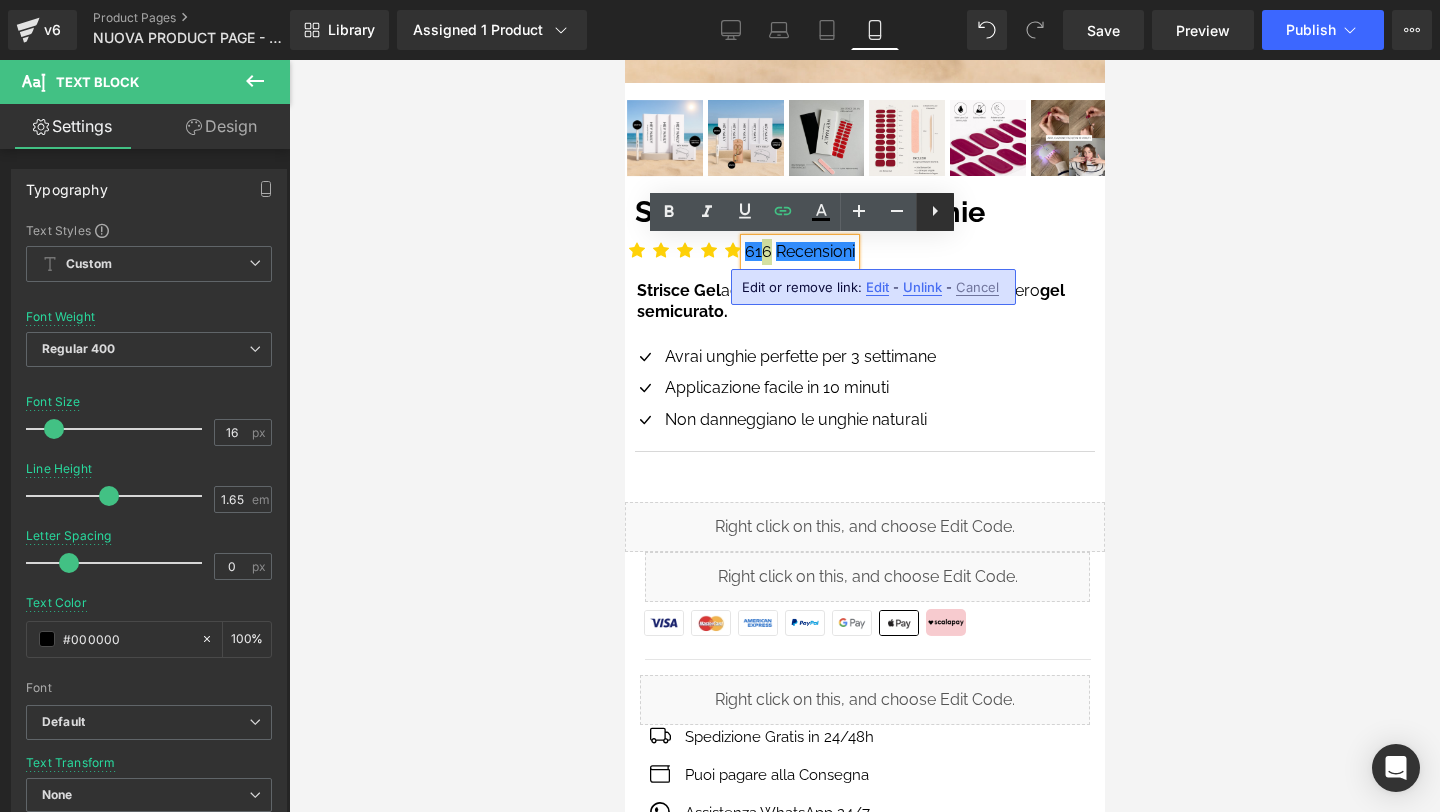 click at bounding box center (935, 212) 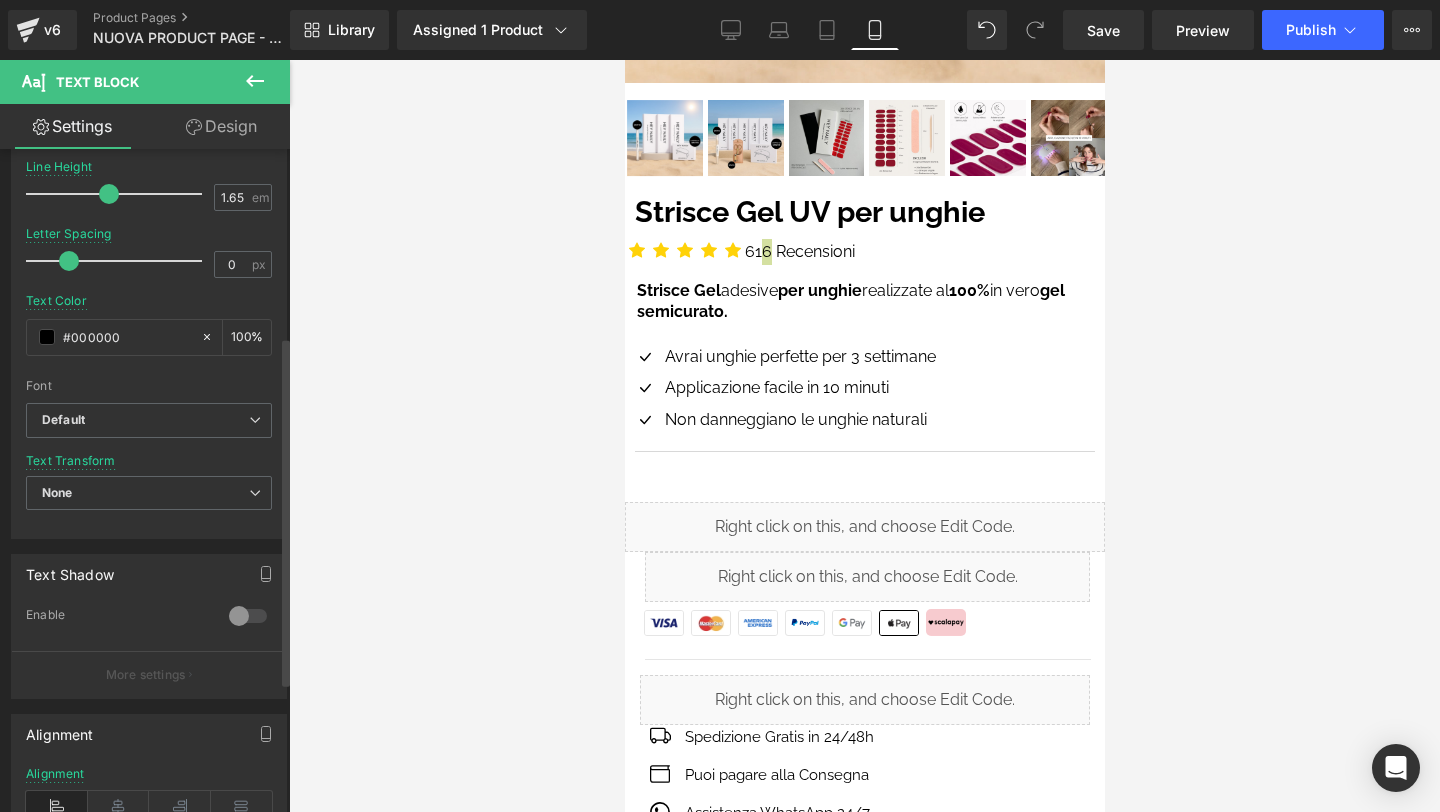 scroll, scrollTop: 603, scrollLeft: 0, axis: vertical 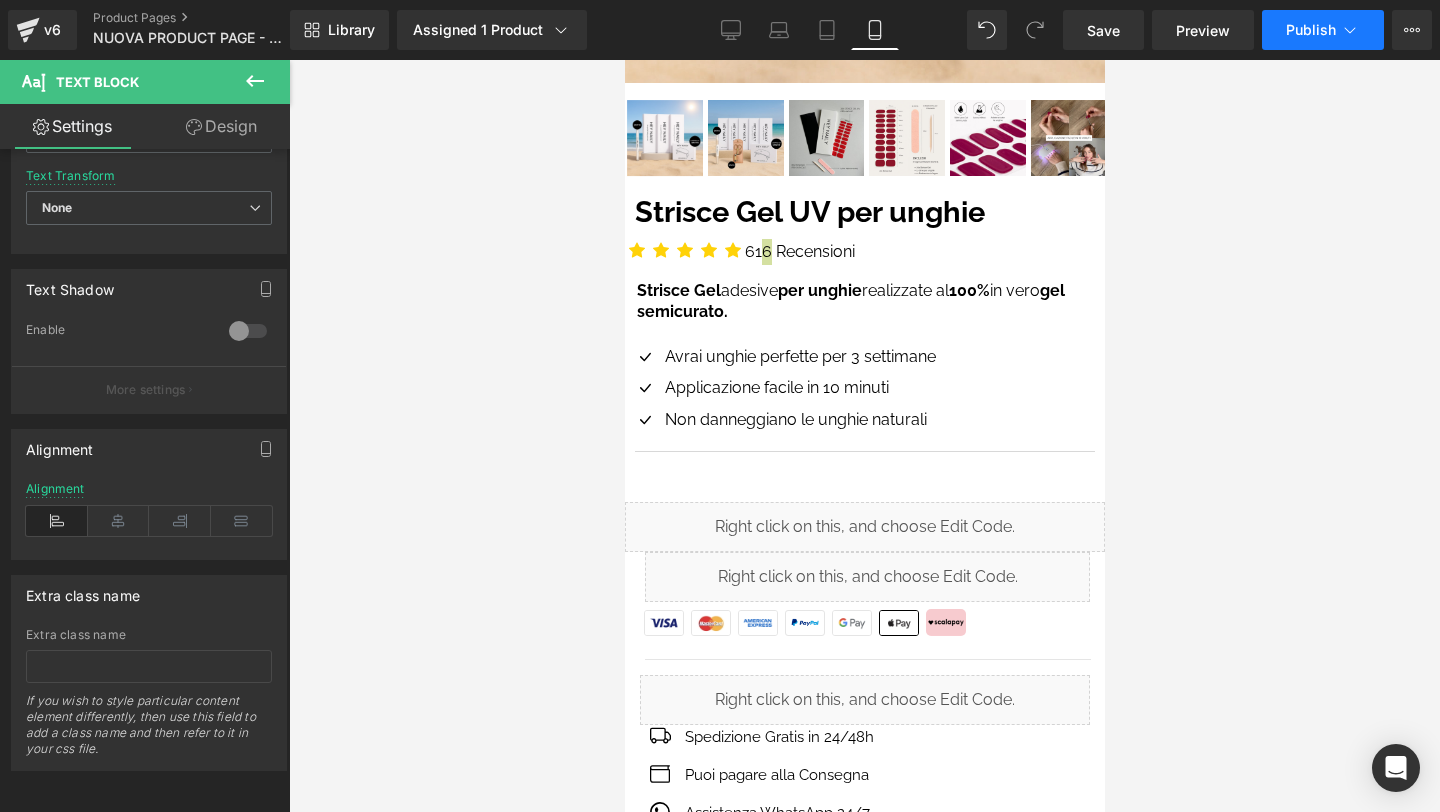 click on "Publish" at bounding box center (1311, 30) 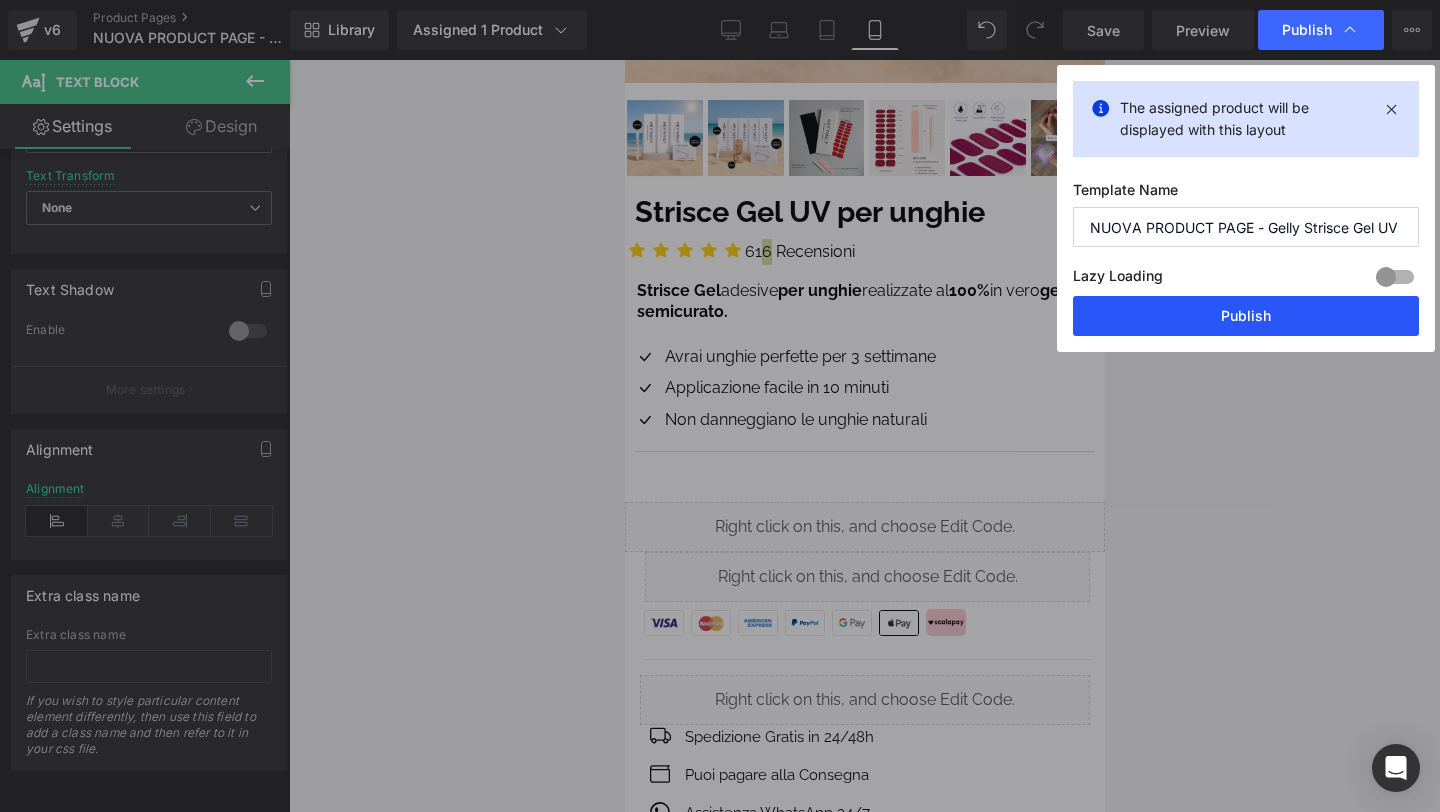 click on "Publish" at bounding box center (1246, 316) 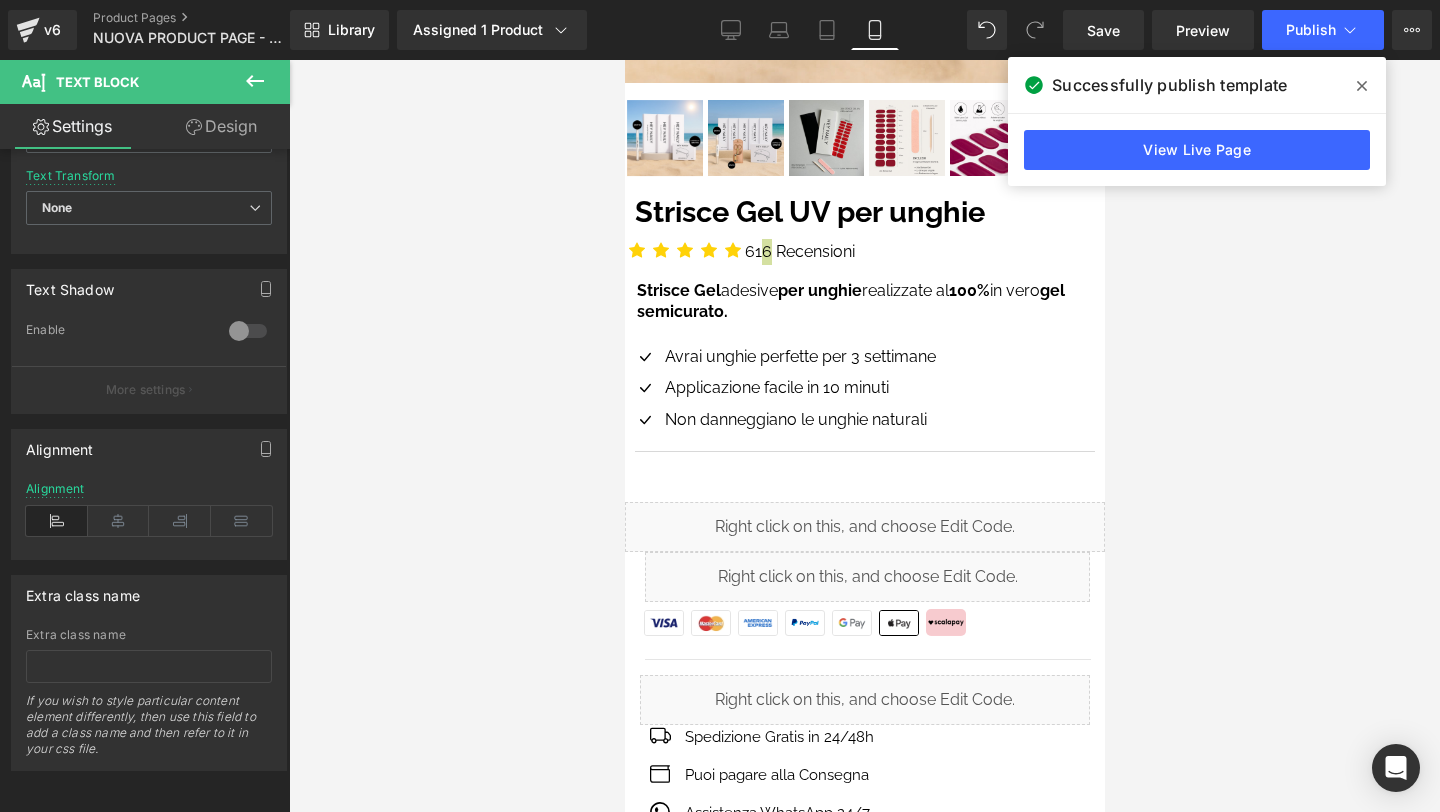 click at bounding box center [864, 436] 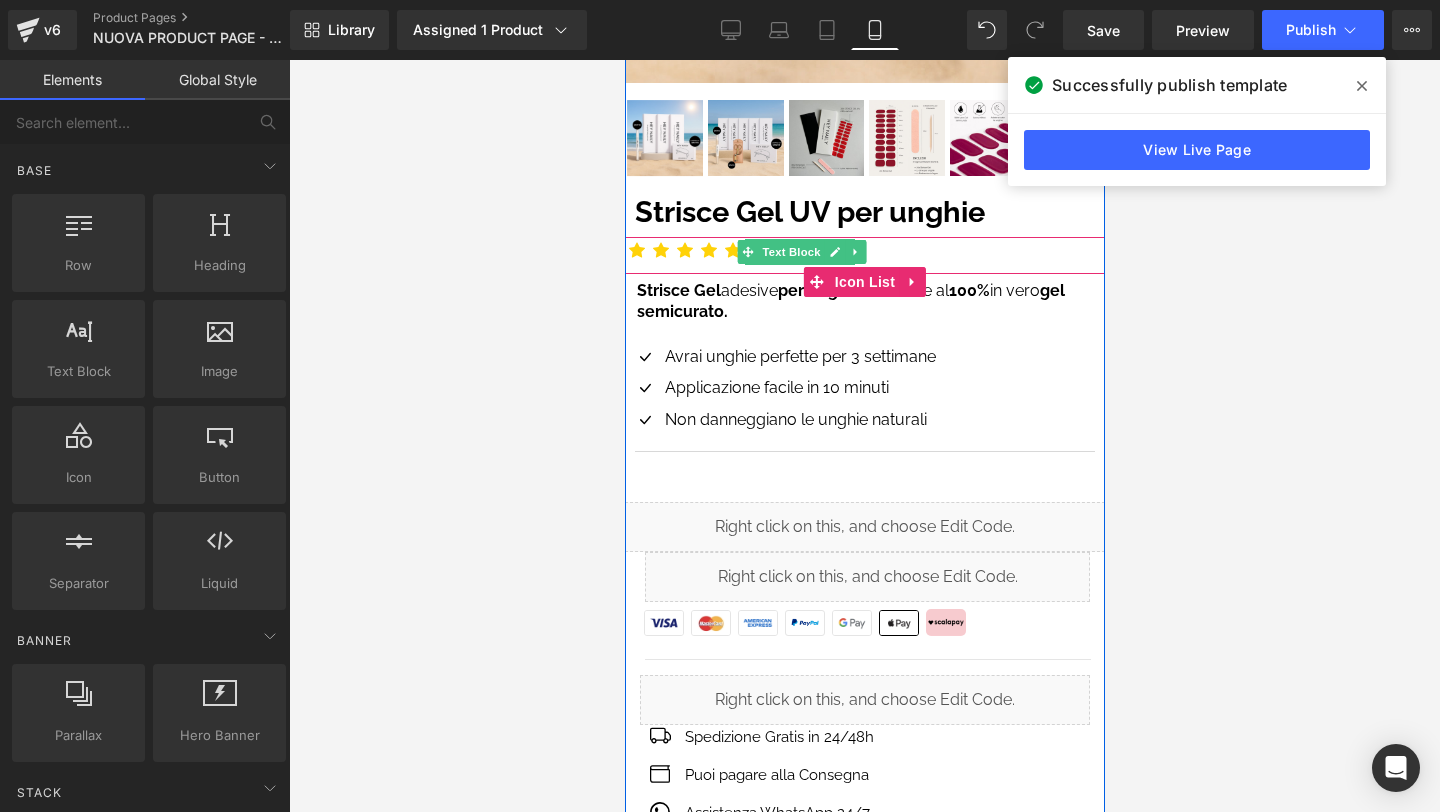 click on "Text Block" at bounding box center [791, 252] 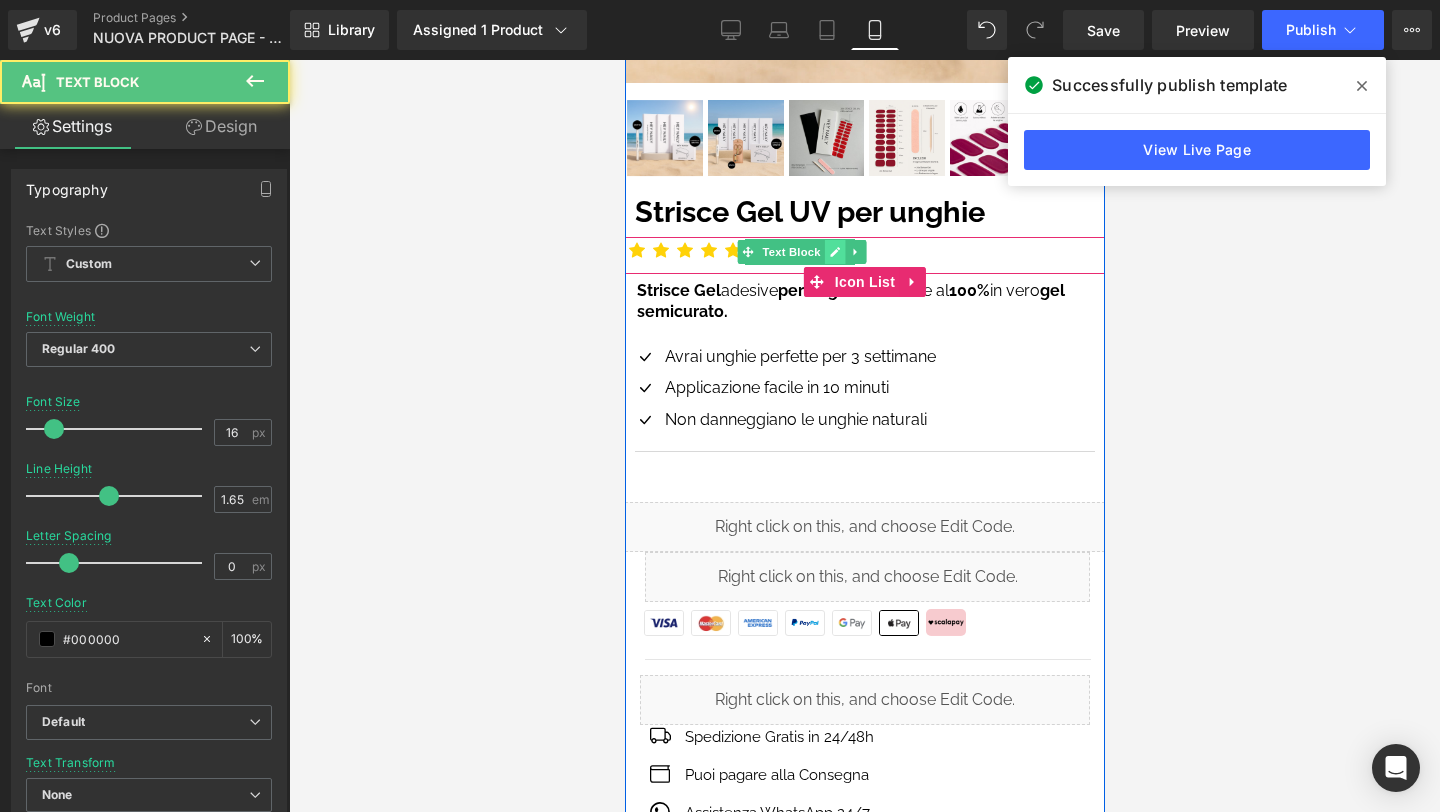 click 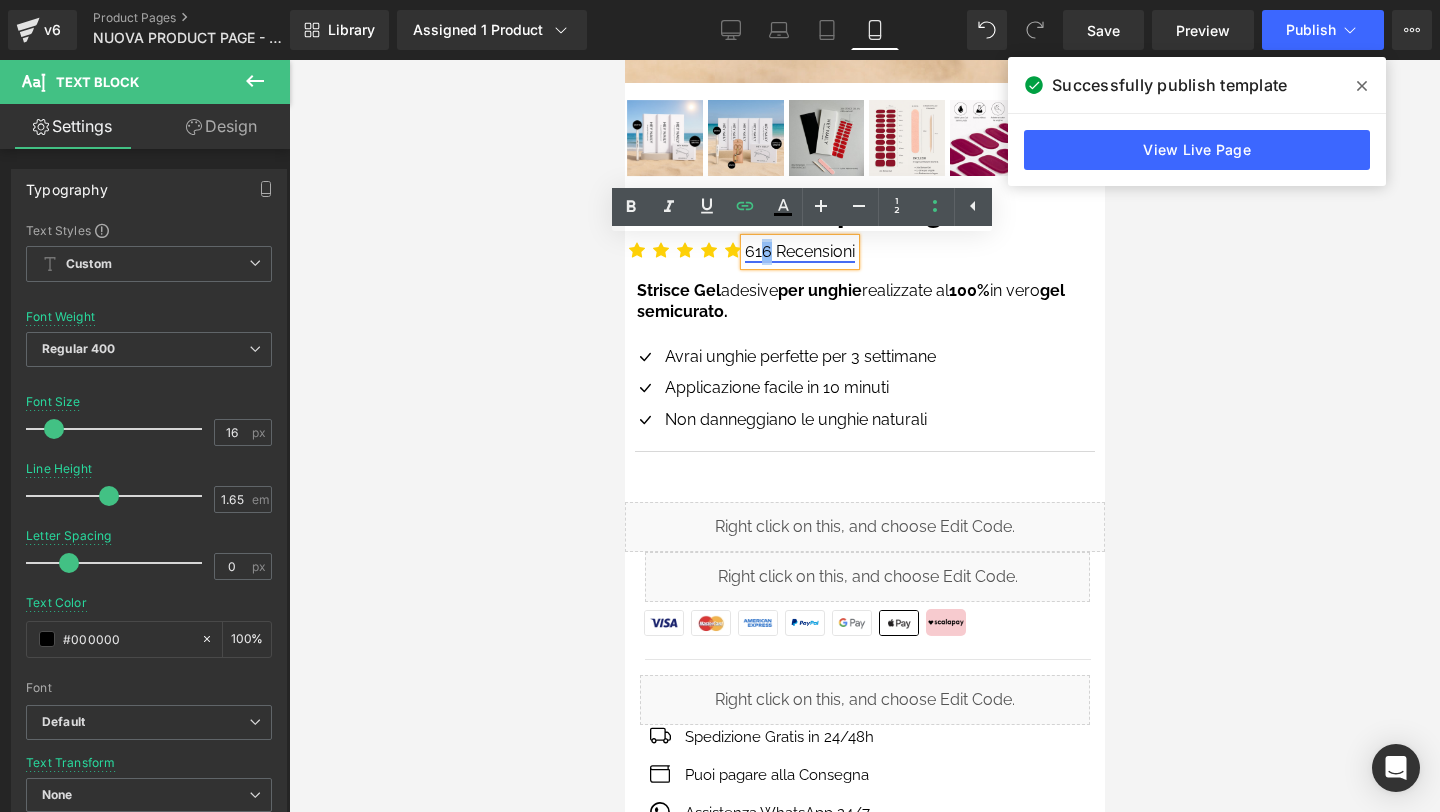 click on "Recensioni" at bounding box center [814, 251] 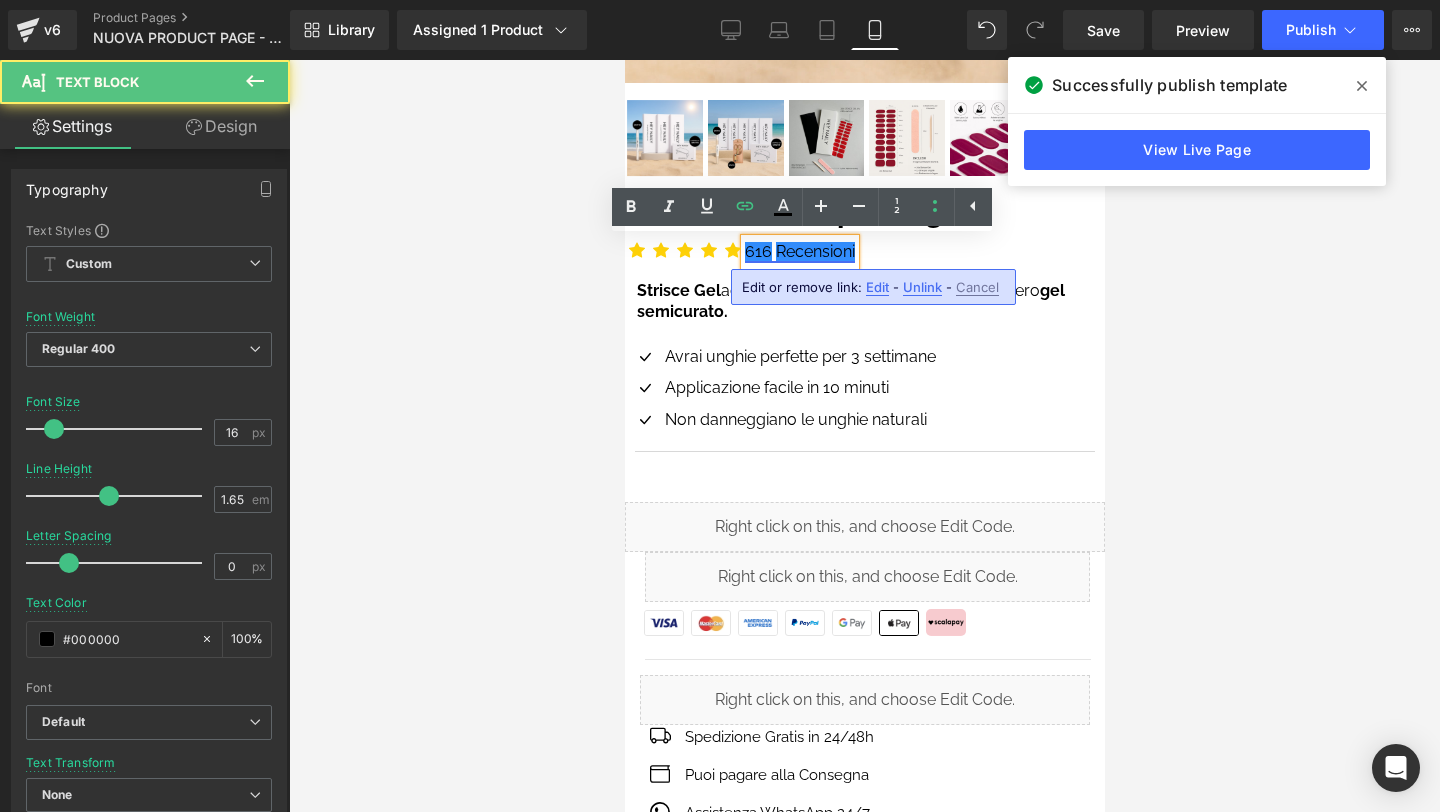 click on "Recensioni" at bounding box center (814, 251) 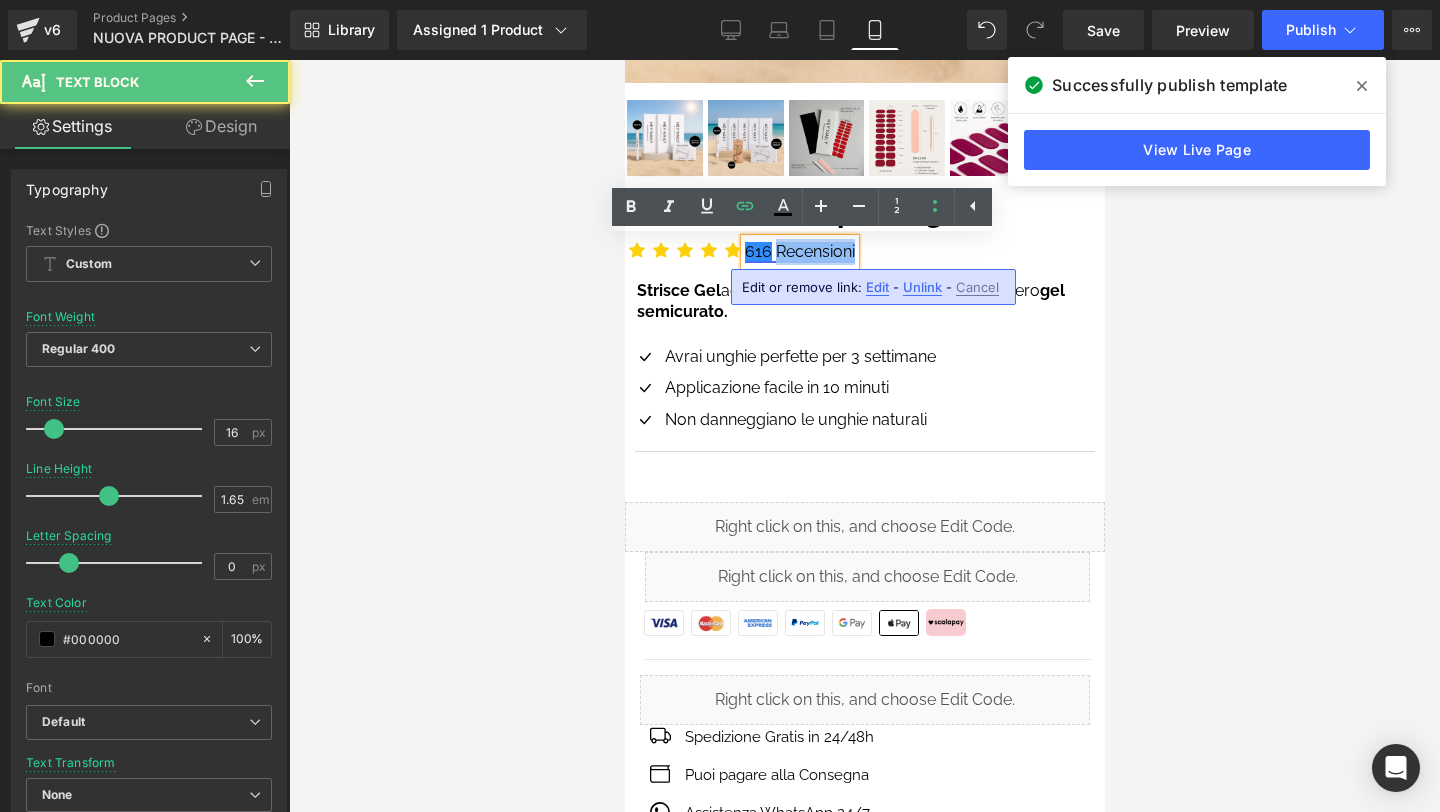 click on "Recensioni" at bounding box center [814, 251] 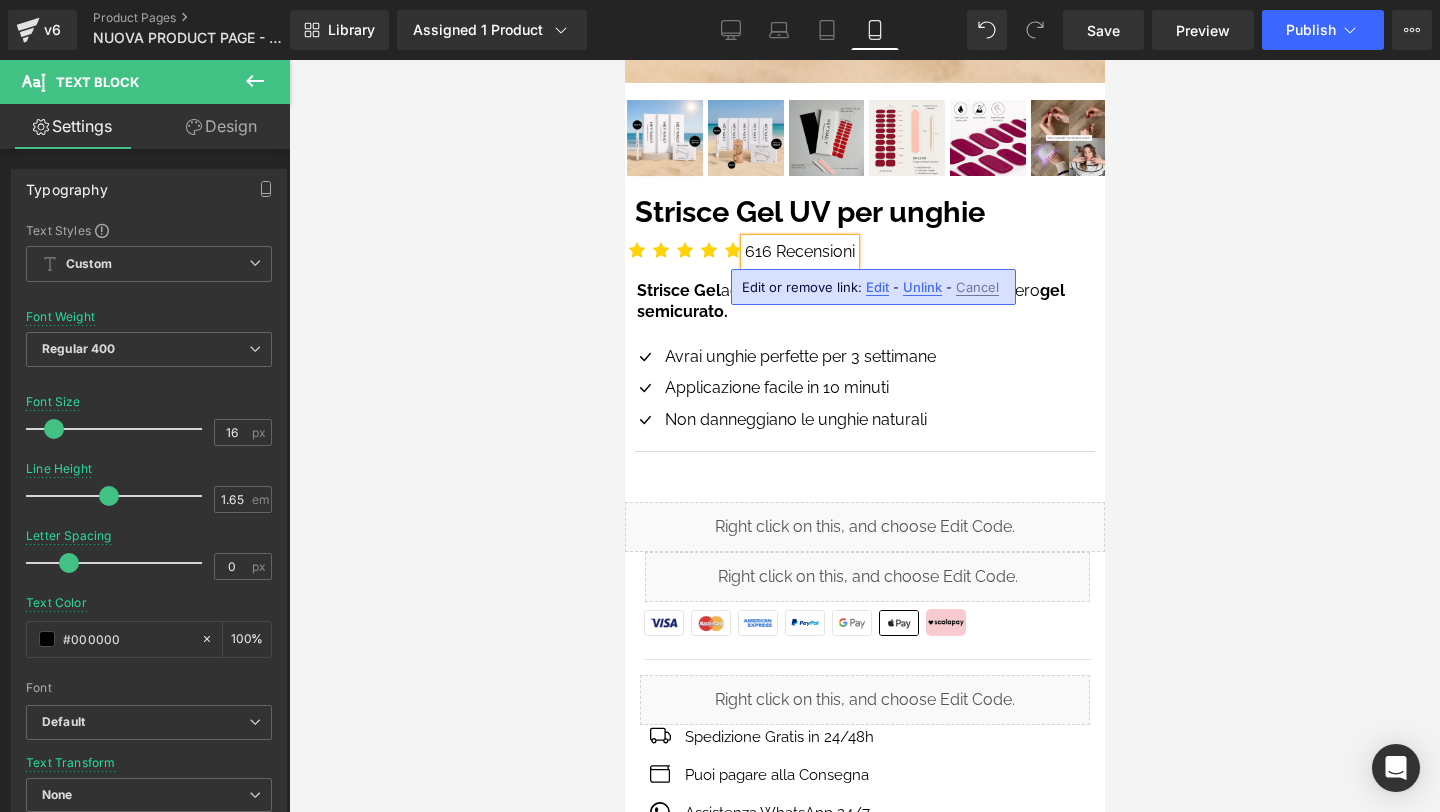 click on "616 Recensioni" at bounding box center (799, 252) 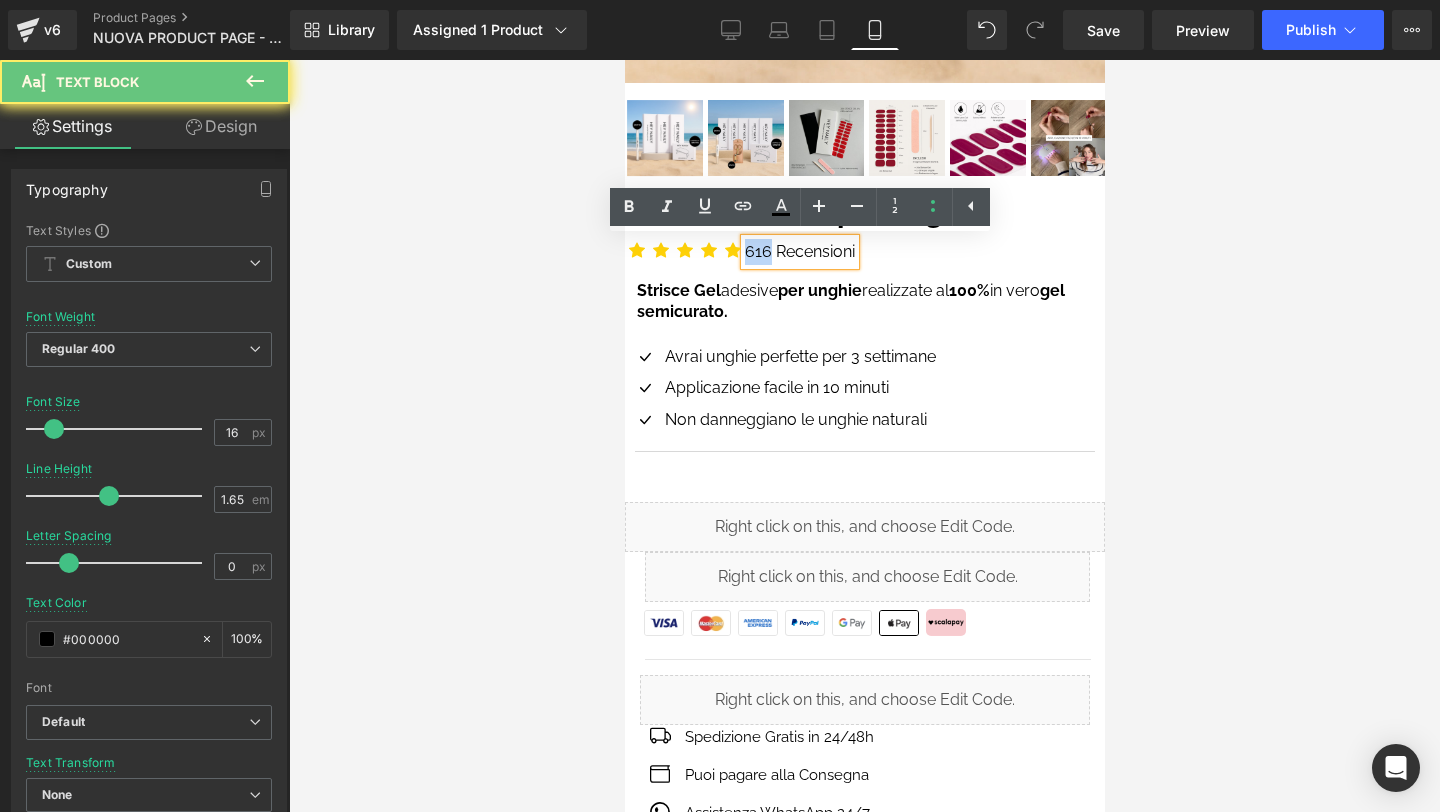click on "616 Recensioni" at bounding box center (799, 252) 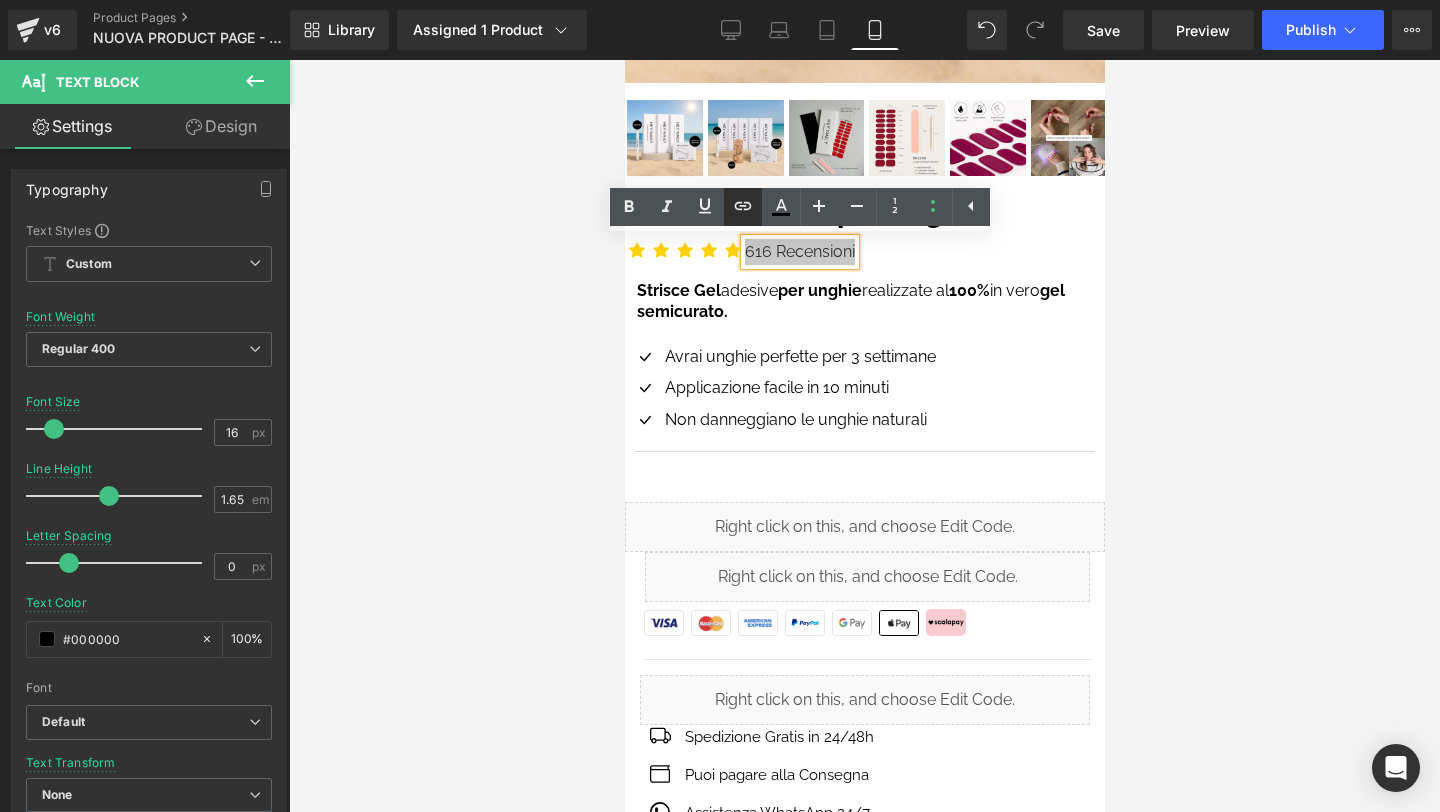 click 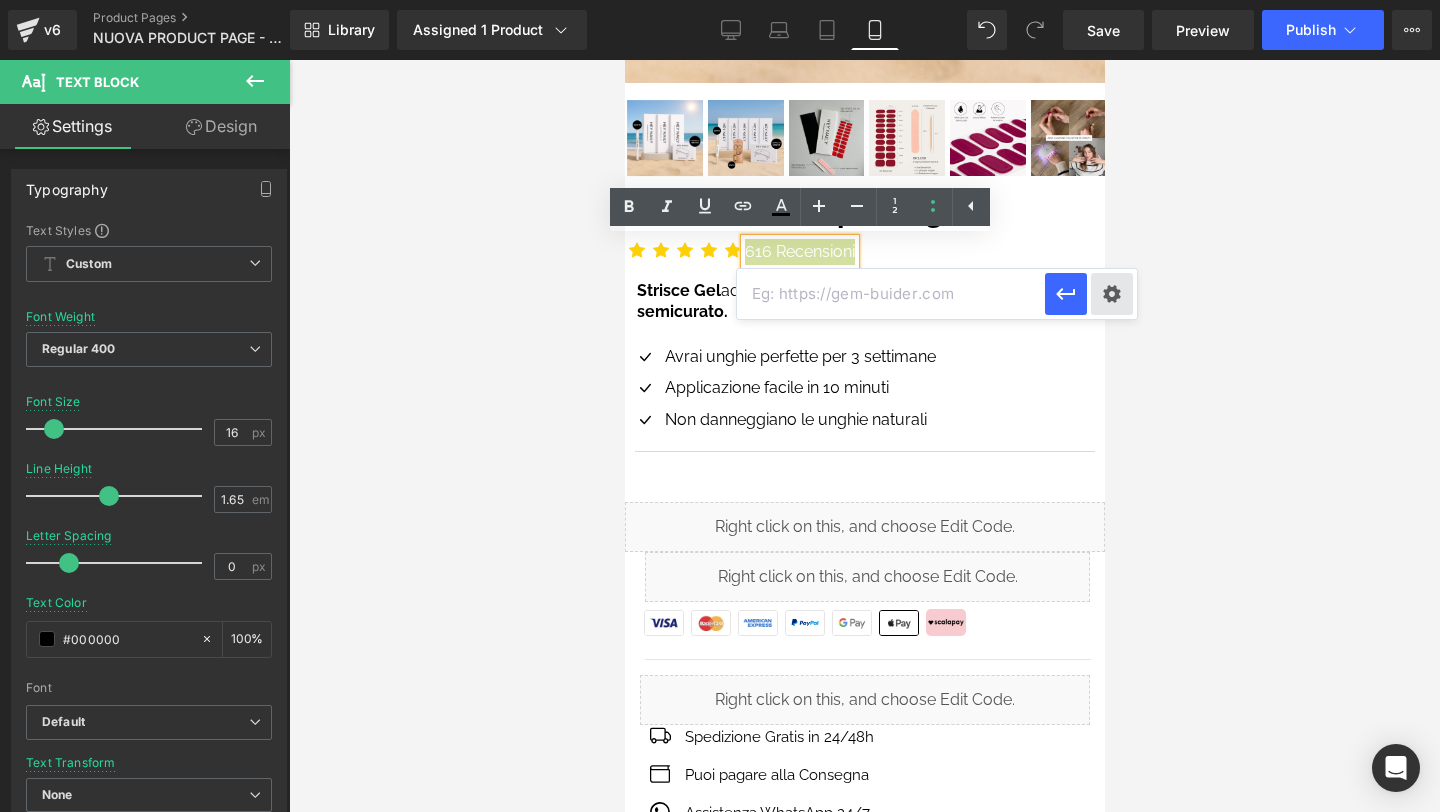 click on "Edit or remove link:  Edit  -  Unlink  -  Cancel" at bounding box center (720, 0) 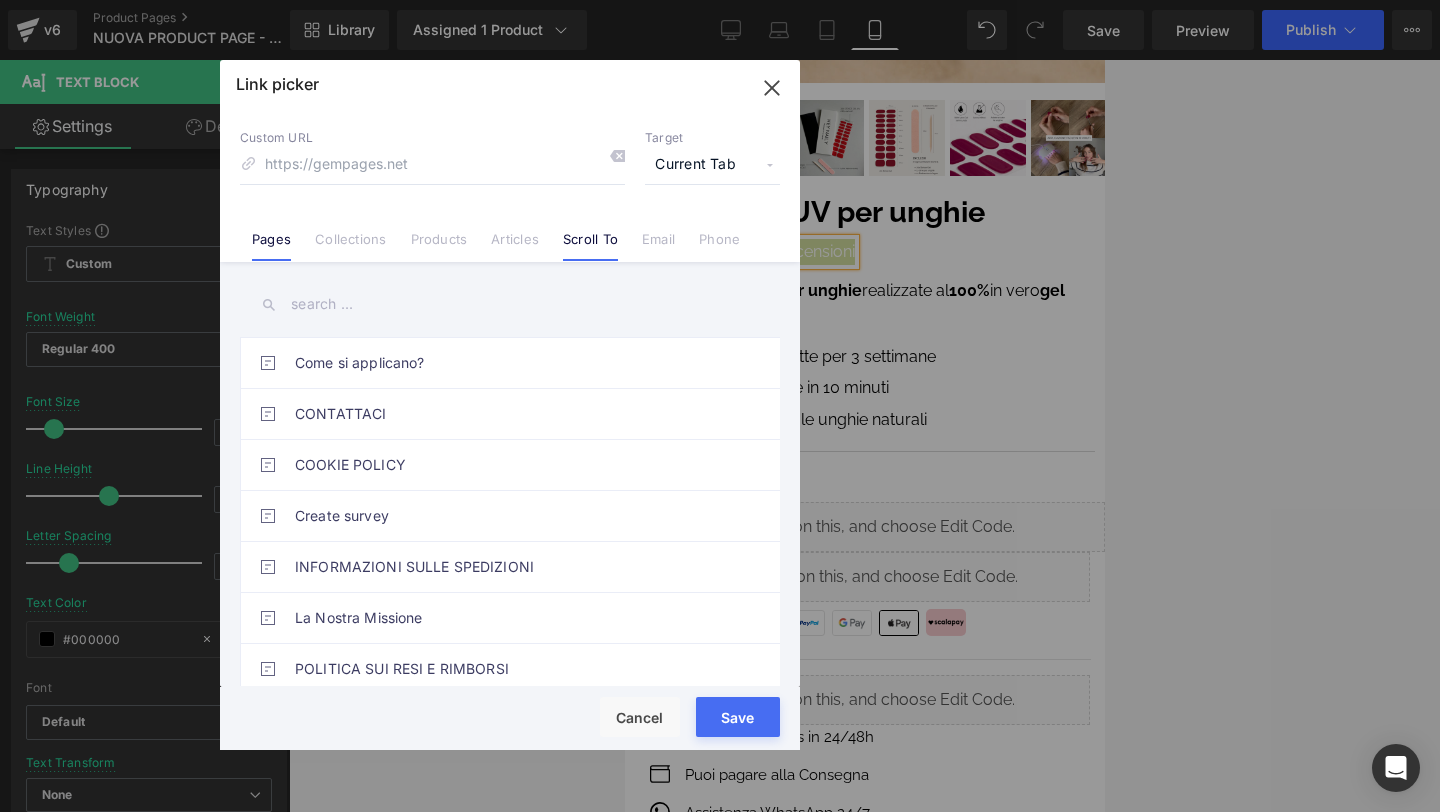 click on "Scroll To" at bounding box center (590, 246) 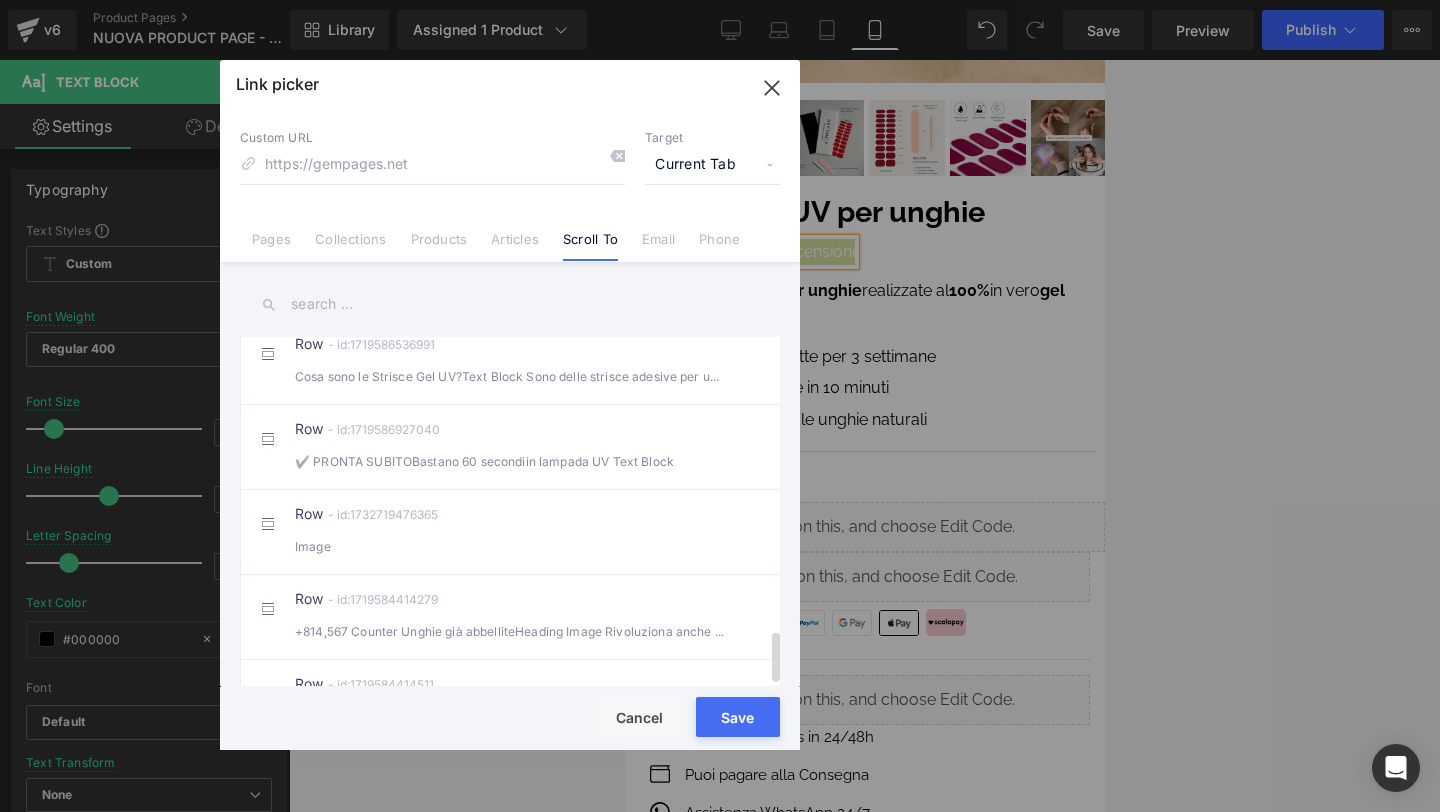 scroll, scrollTop: 2034, scrollLeft: 0, axis: vertical 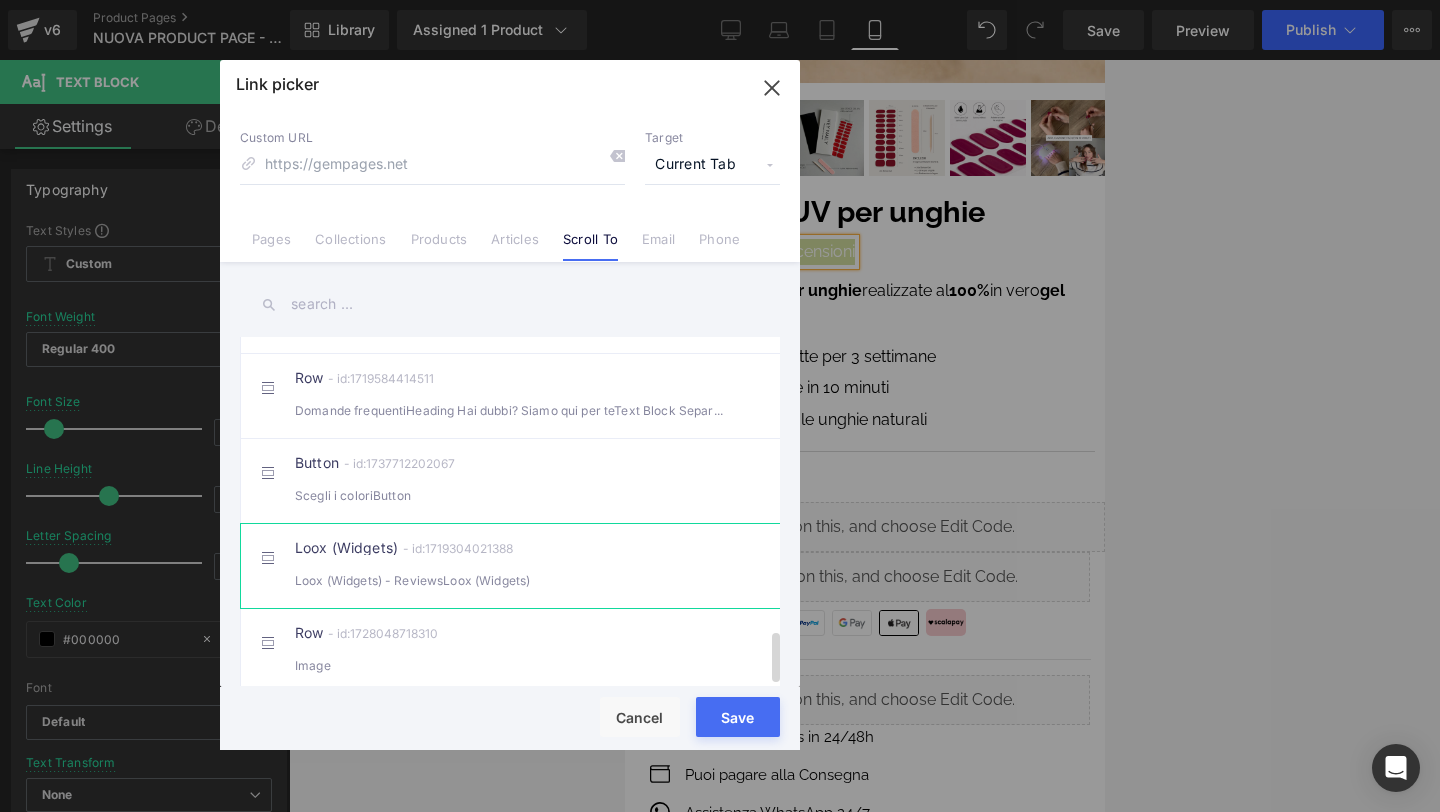 click on "Loox (Widgets) - id:1719304021388 Loox (Widgets) - ReviewsLoox (Widgets)" at bounding box center (540, 566) 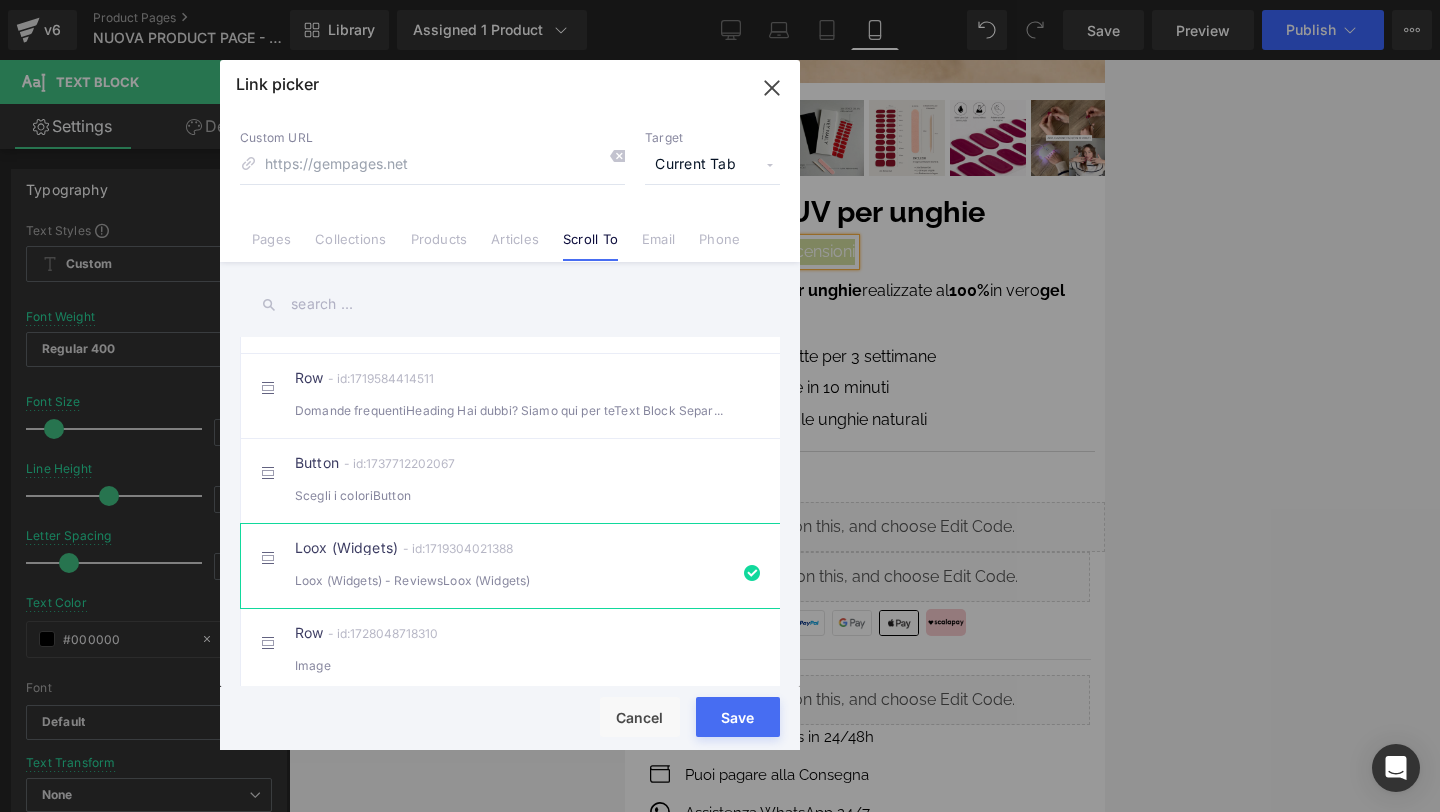 click on "Save" at bounding box center (738, 717) 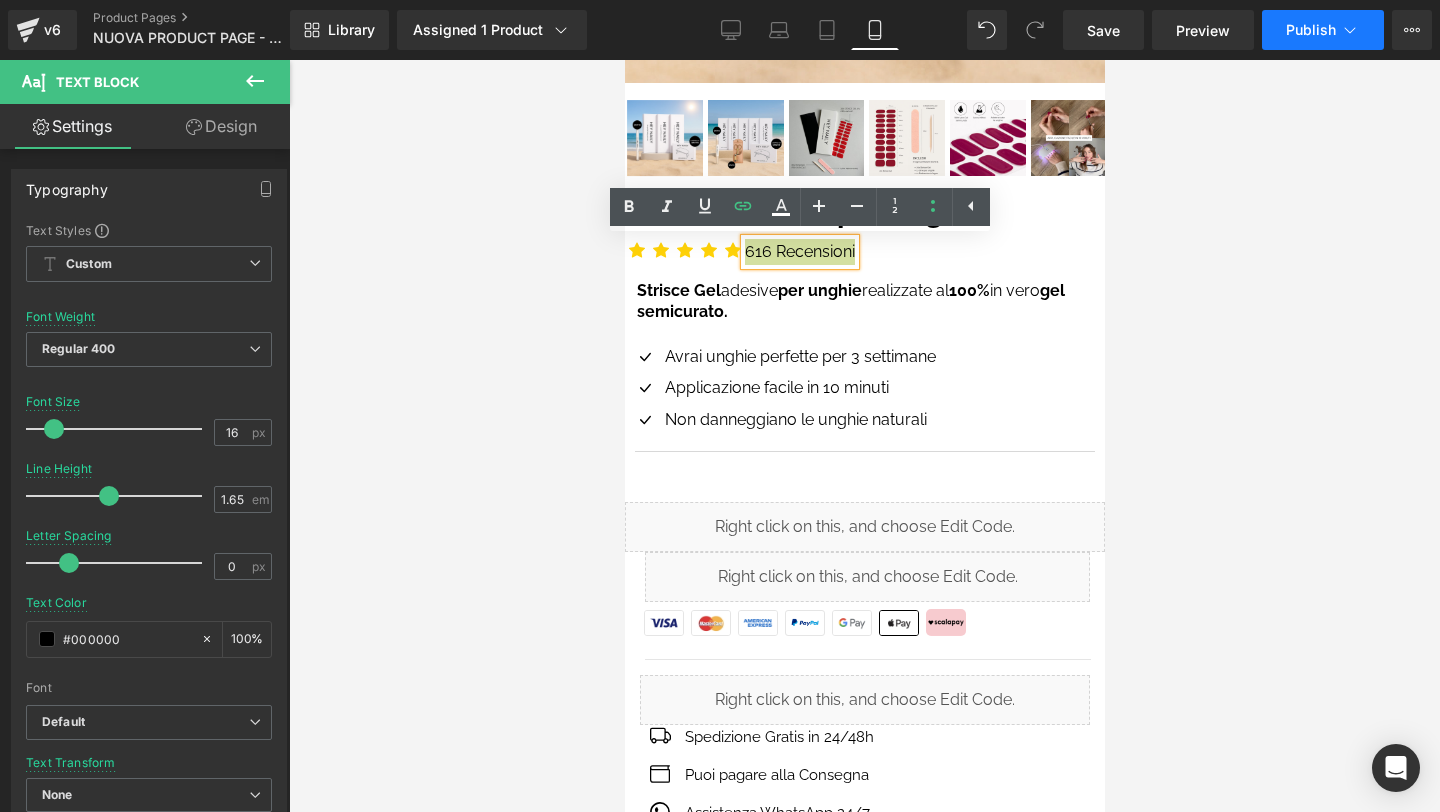 click on "Publish" at bounding box center (1311, 30) 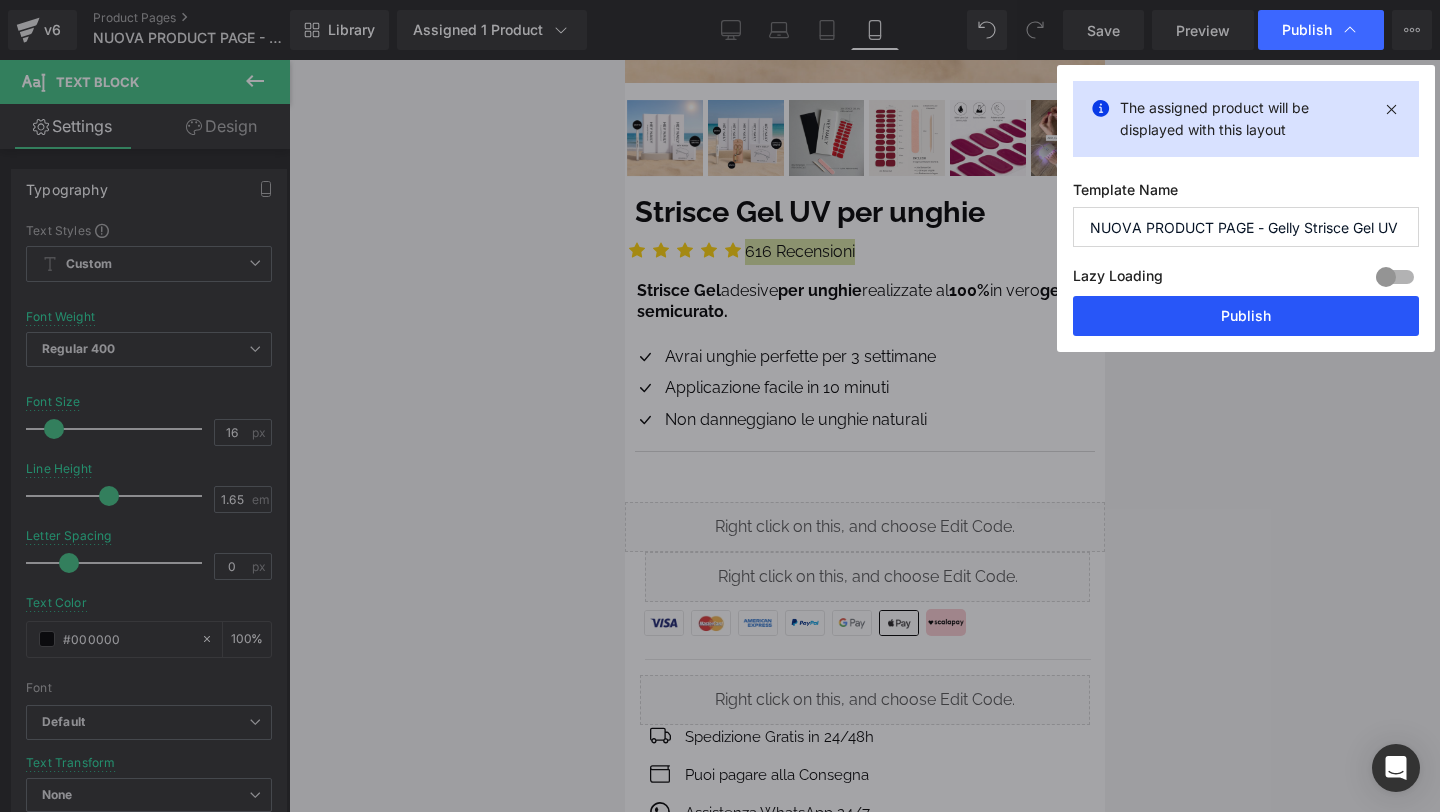 click on "Publish" at bounding box center [1246, 316] 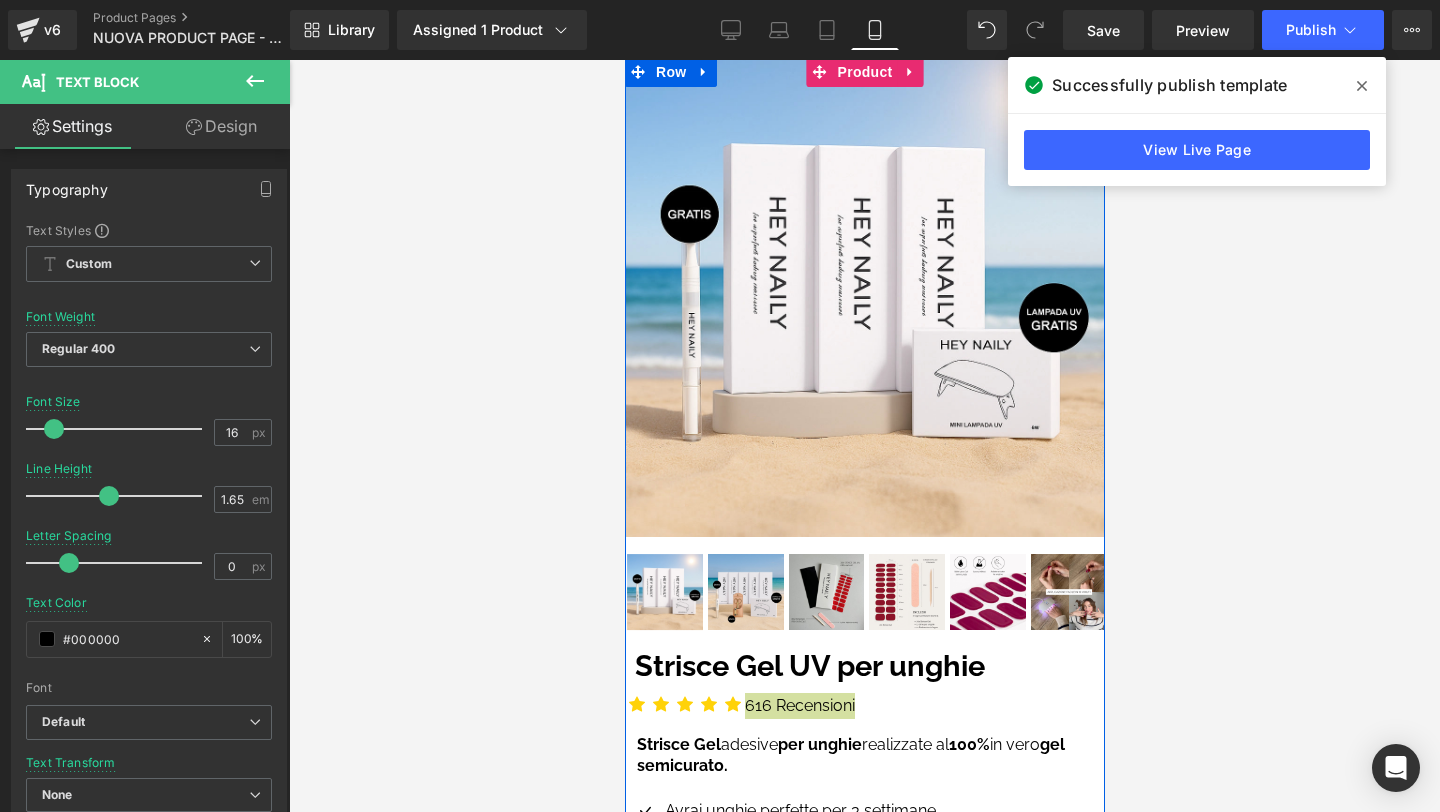 scroll, scrollTop: 0, scrollLeft: 0, axis: both 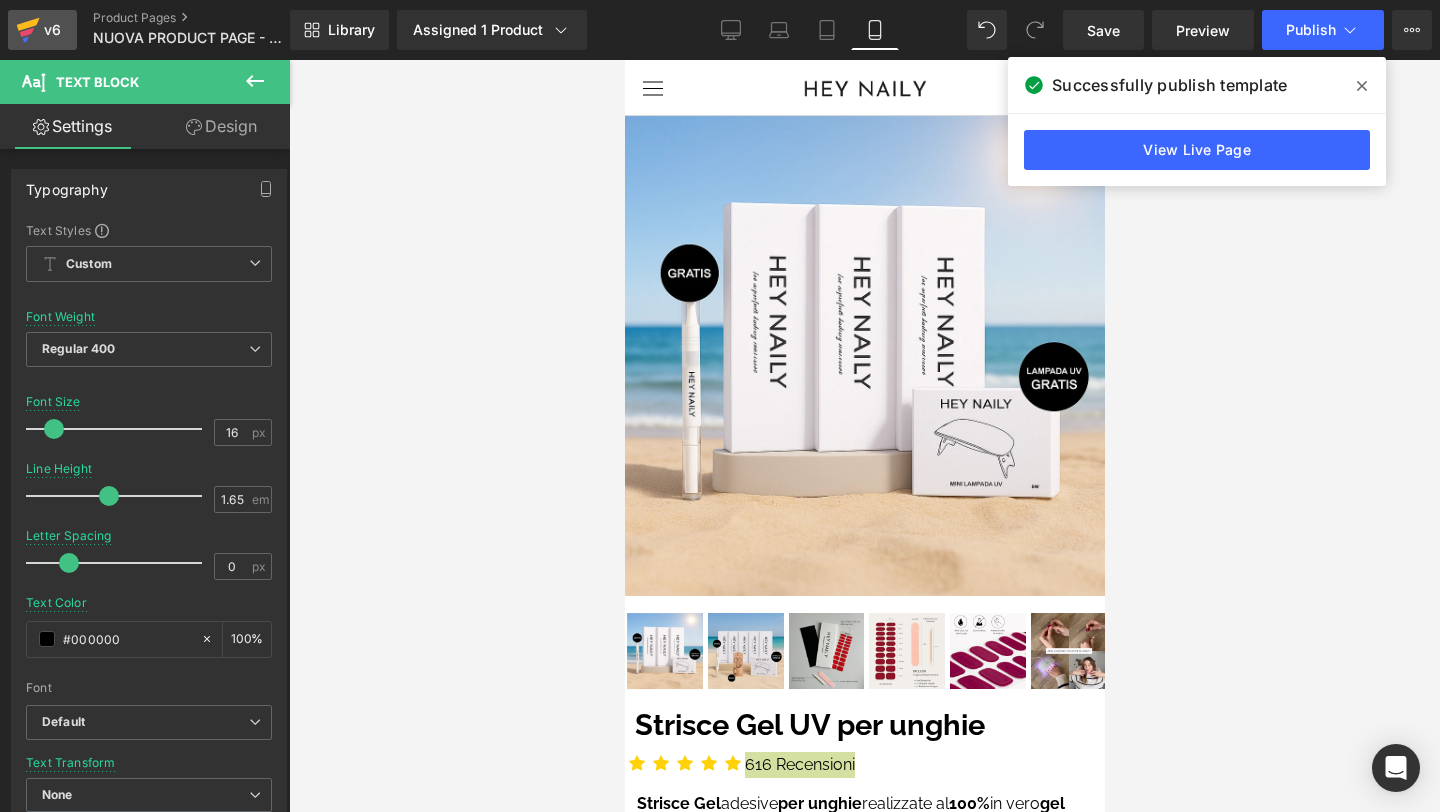 click on "v6" at bounding box center (52, 30) 